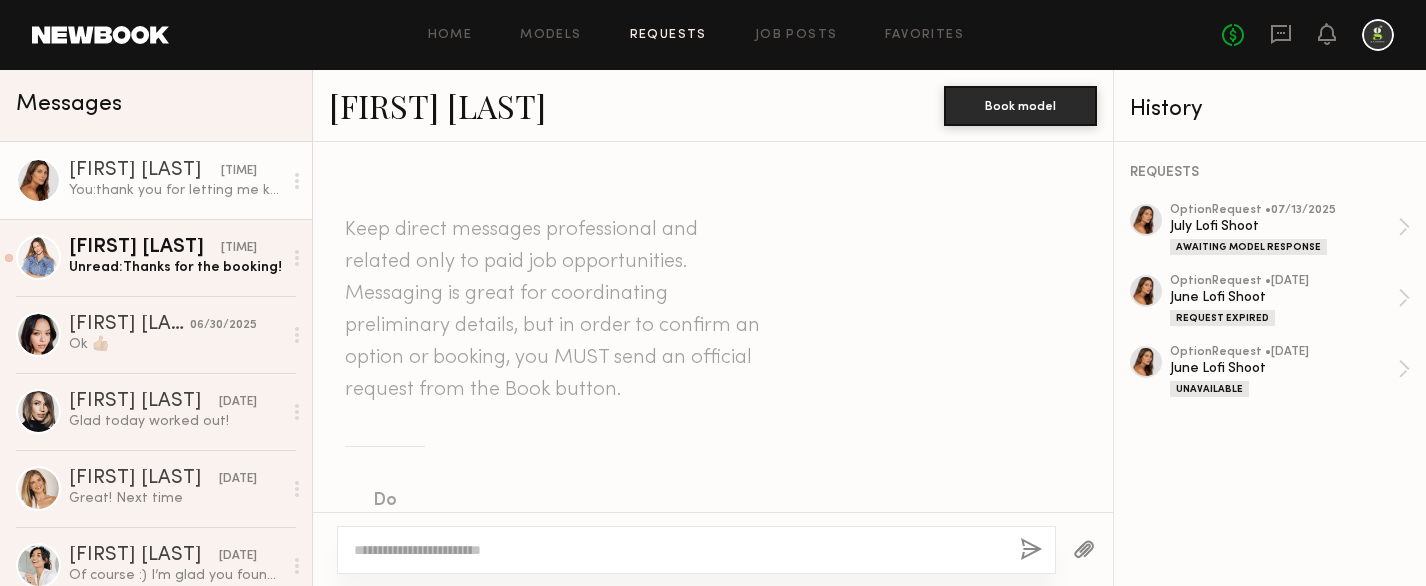 scroll, scrollTop: 0, scrollLeft: 0, axis: both 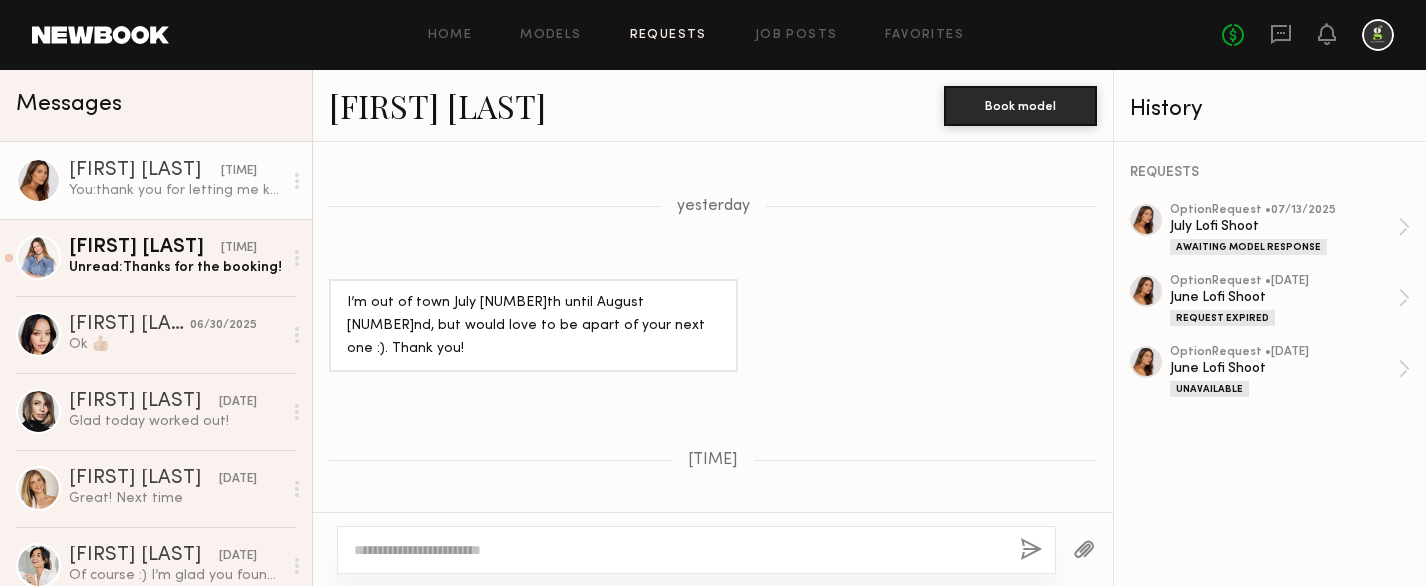click on "Requests" 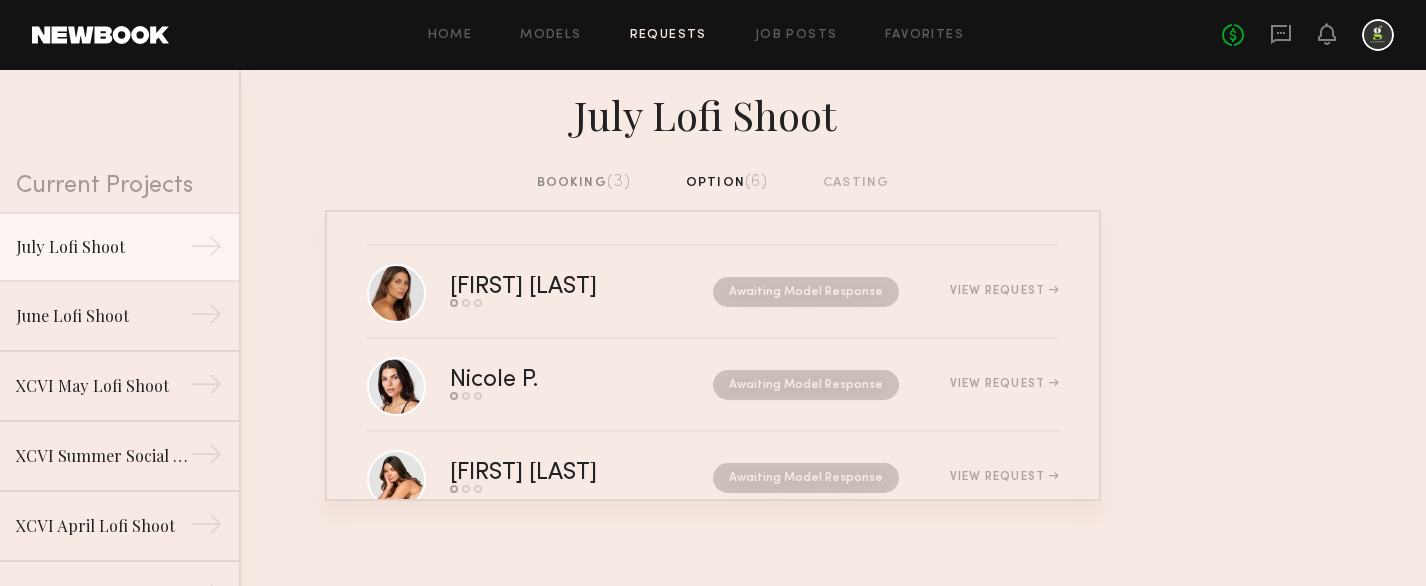 click on "booking  ([NUMBER])  option  ([NUMBER])  casting" 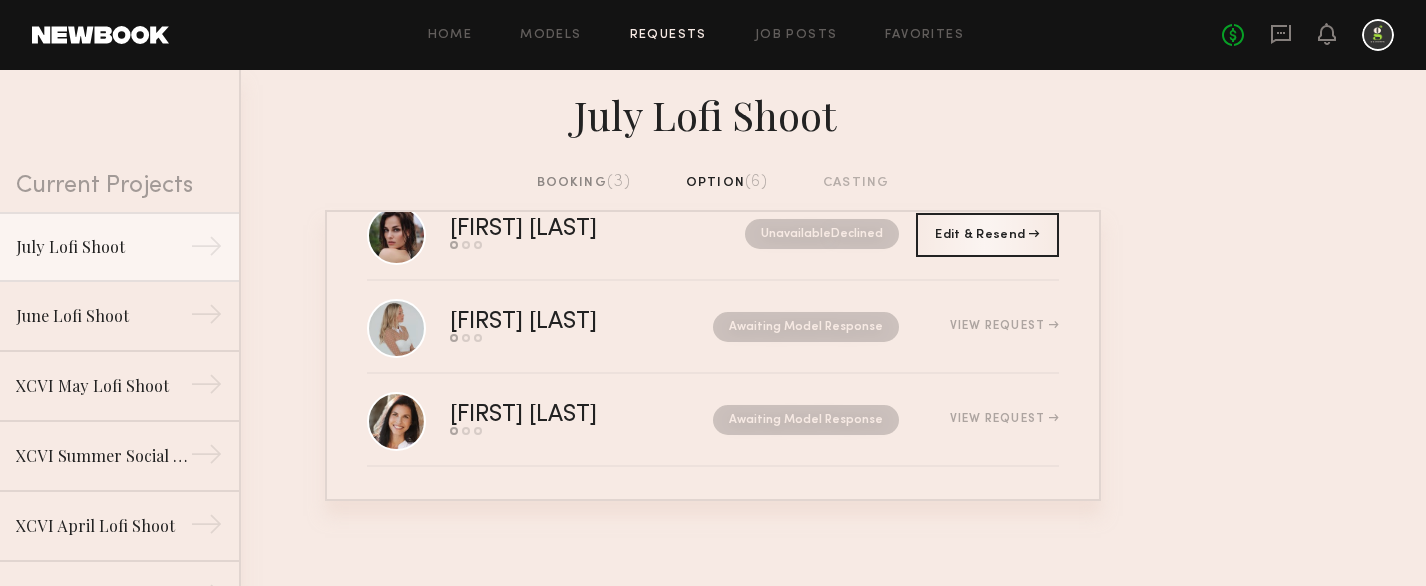 scroll, scrollTop: 0, scrollLeft: 0, axis: both 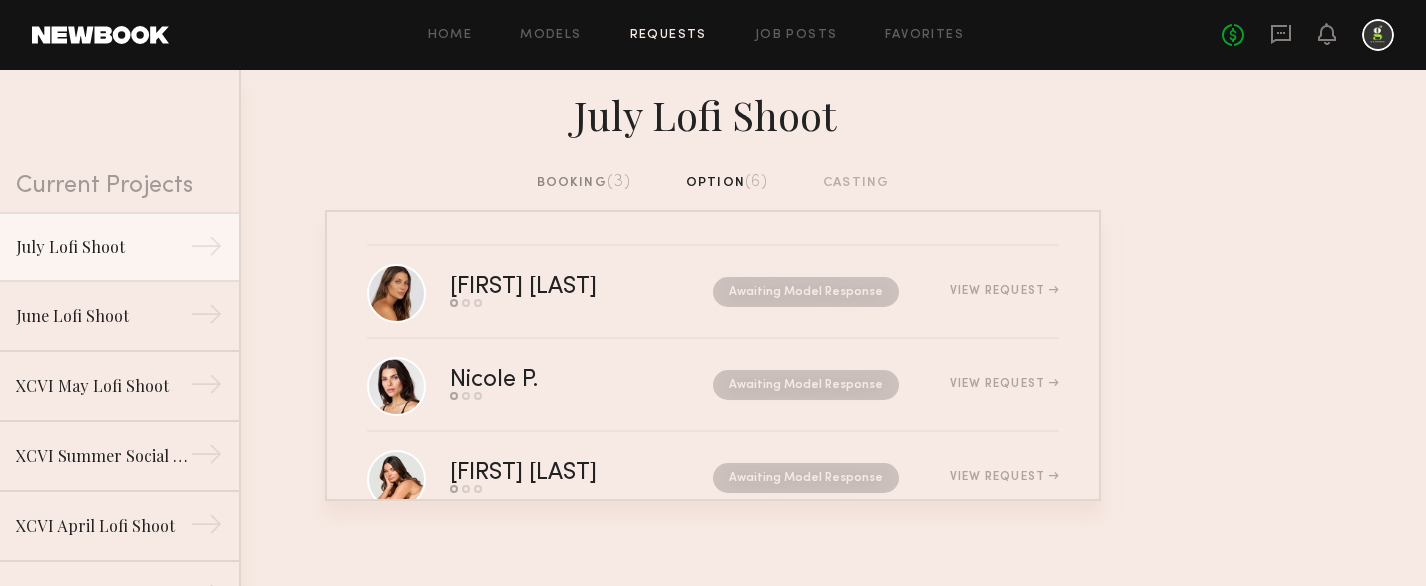 click on "booking  (3)" 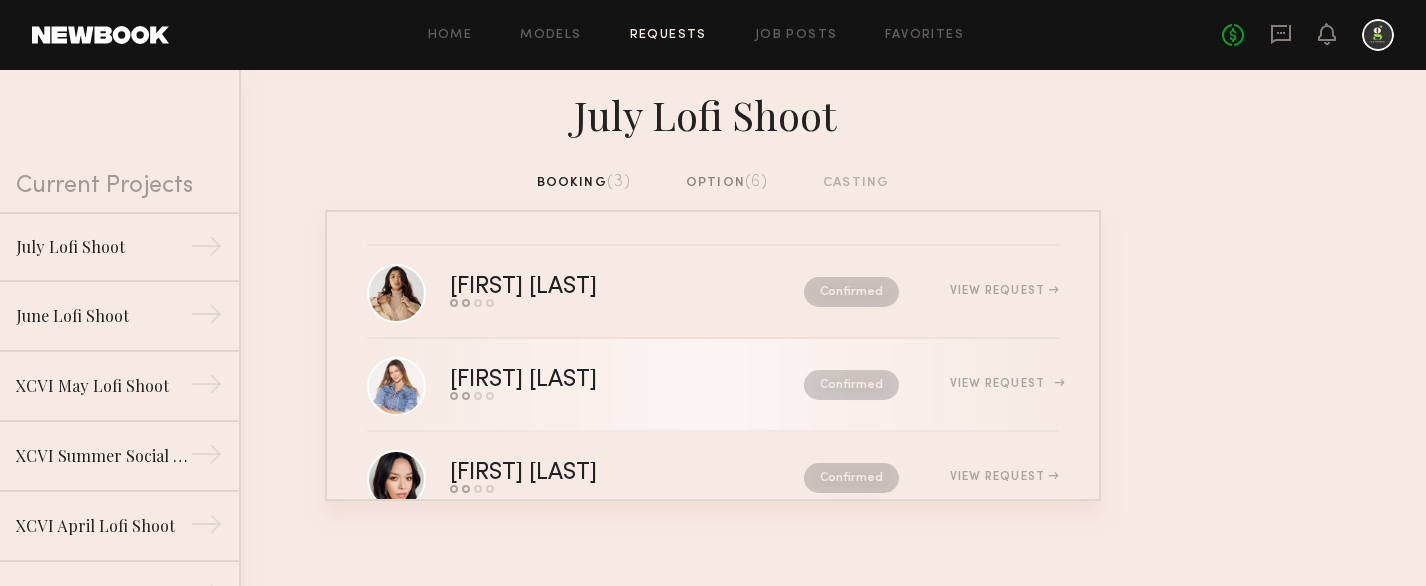 click on "[FIRST] [LAST]" 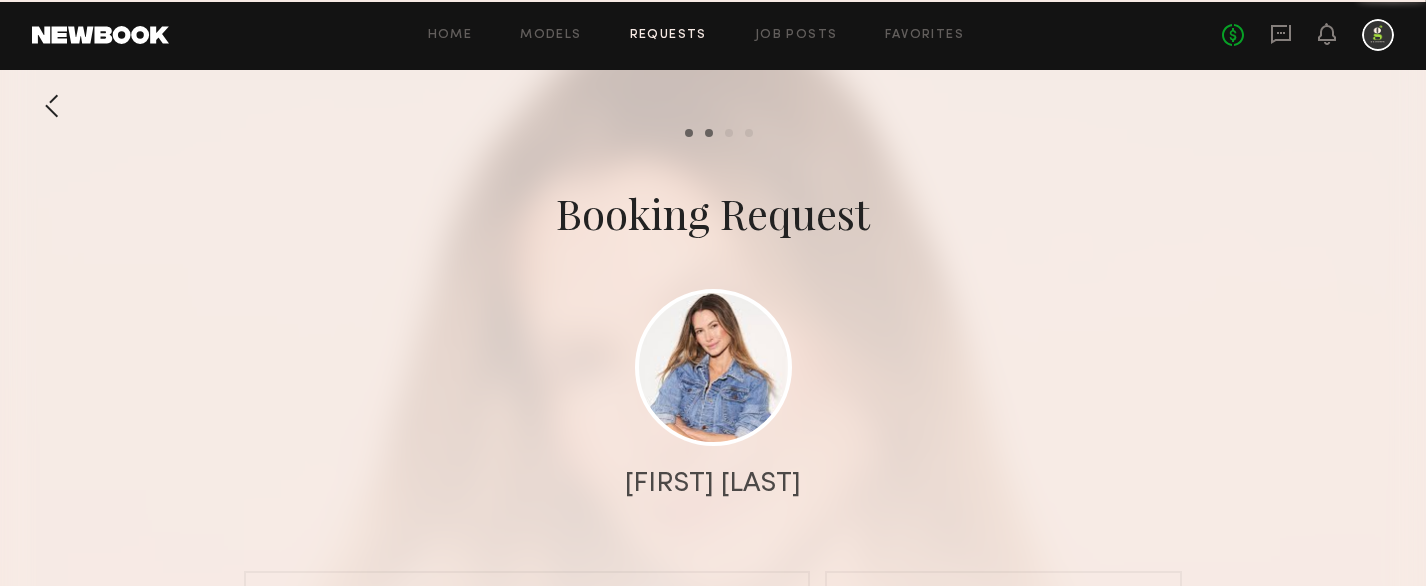 scroll, scrollTop: 1187, scrollLeft: 0, axis: vertical 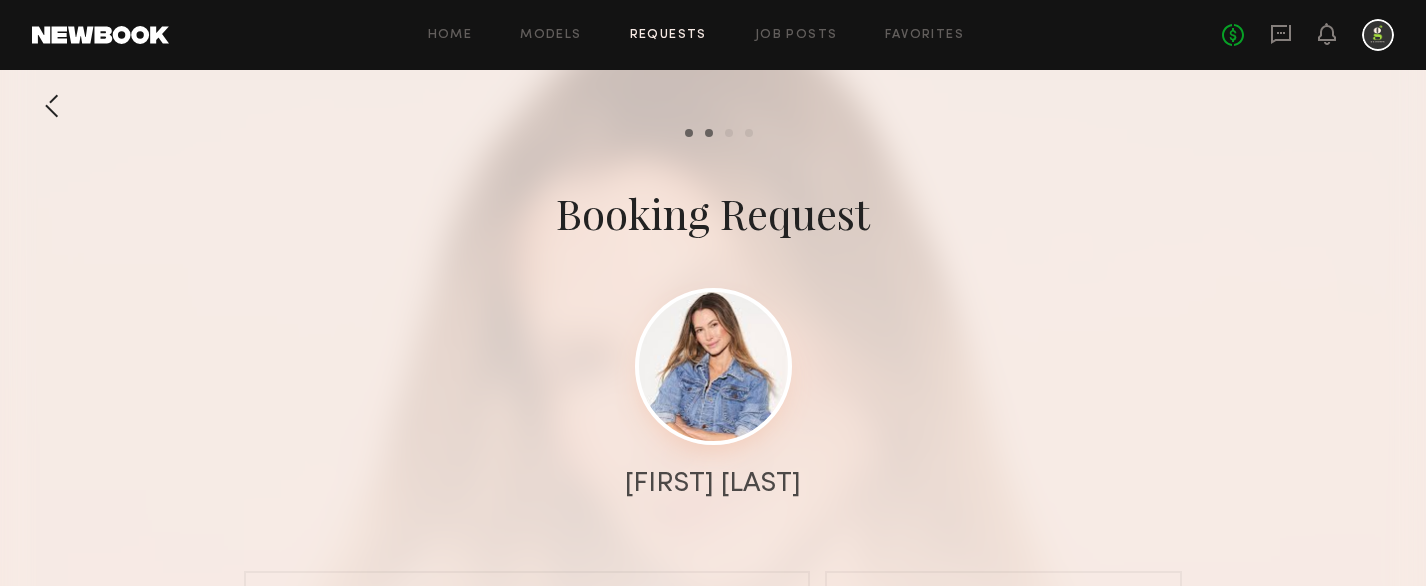 click 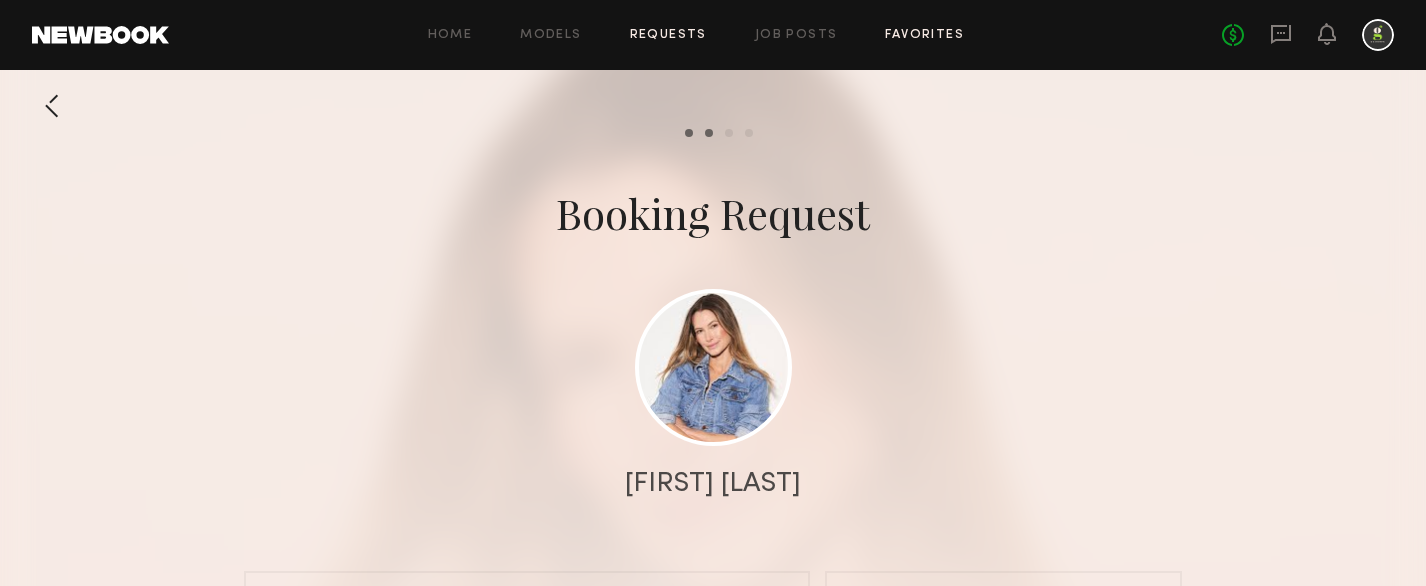 click on "Favorites" 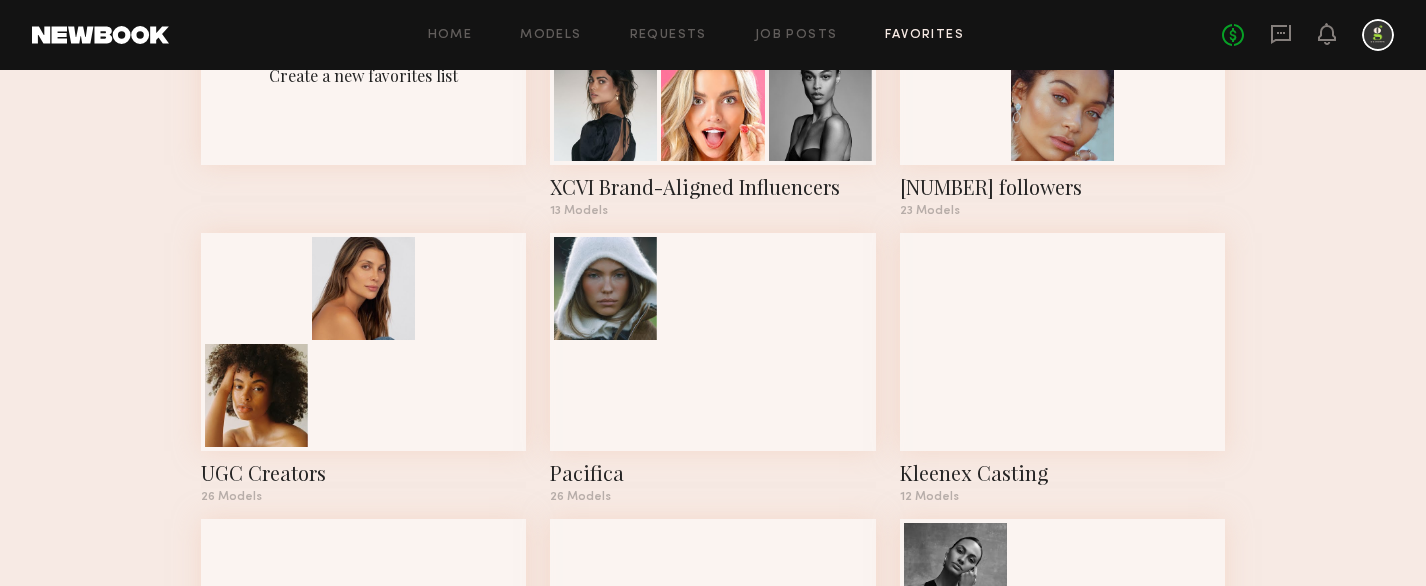 scroll, scrollTop: 0, scrollLeft: 0, axis: both 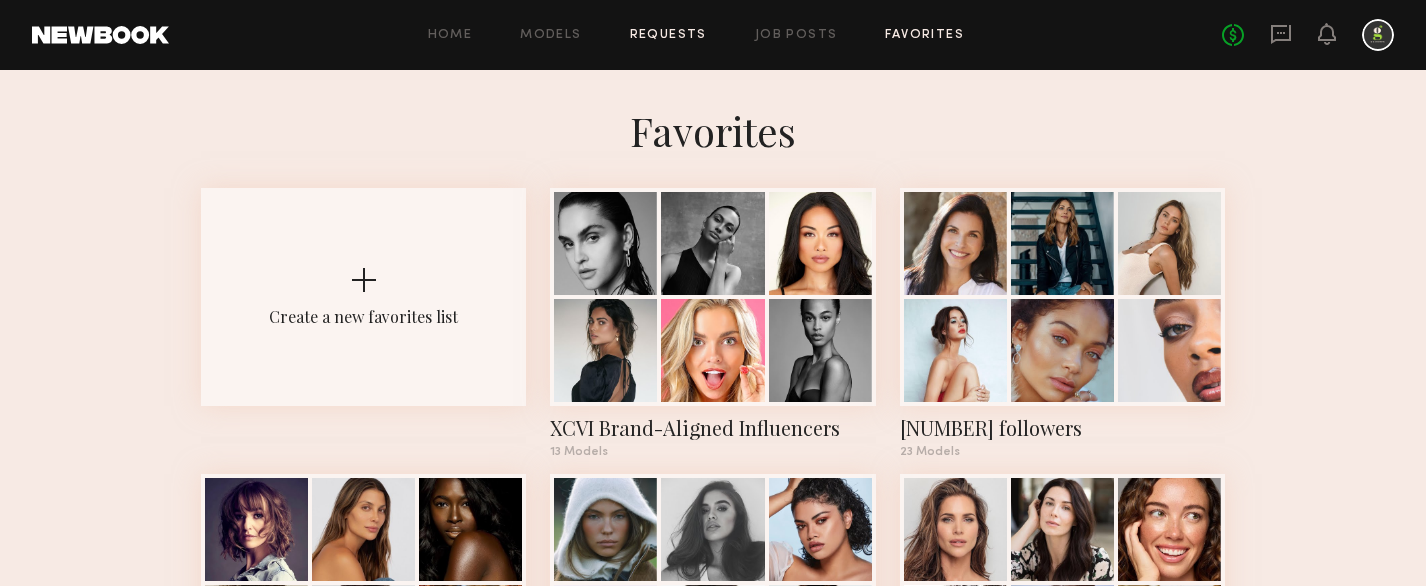 click on "Requests" 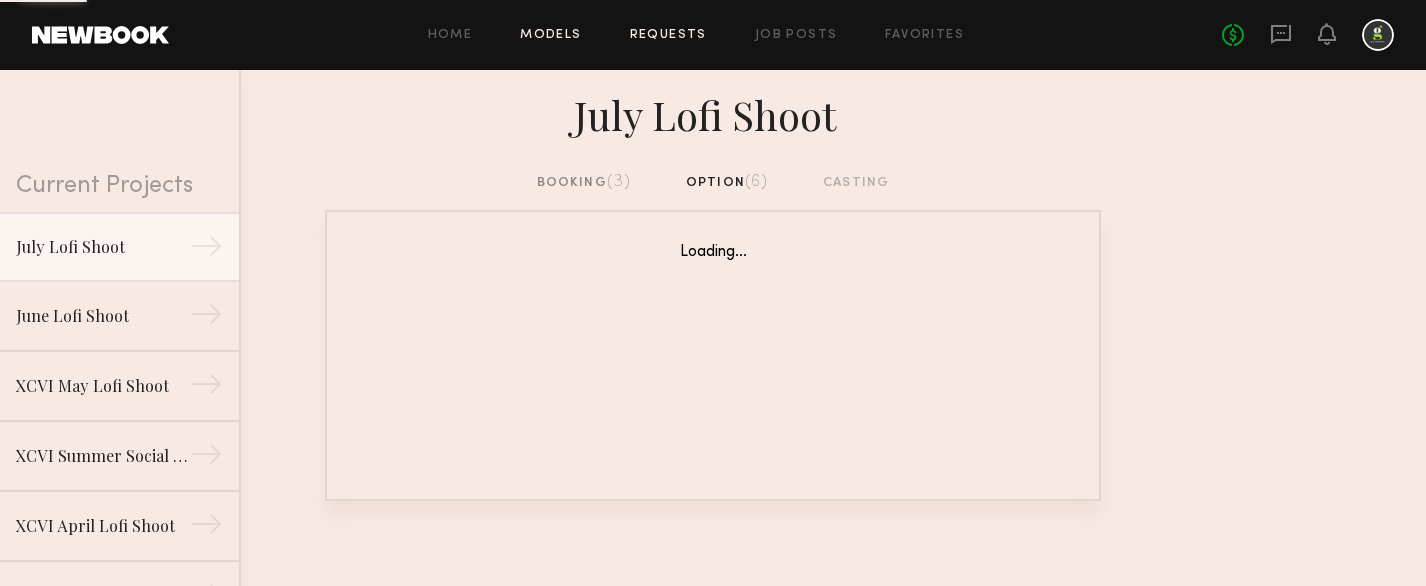 click on "Models" 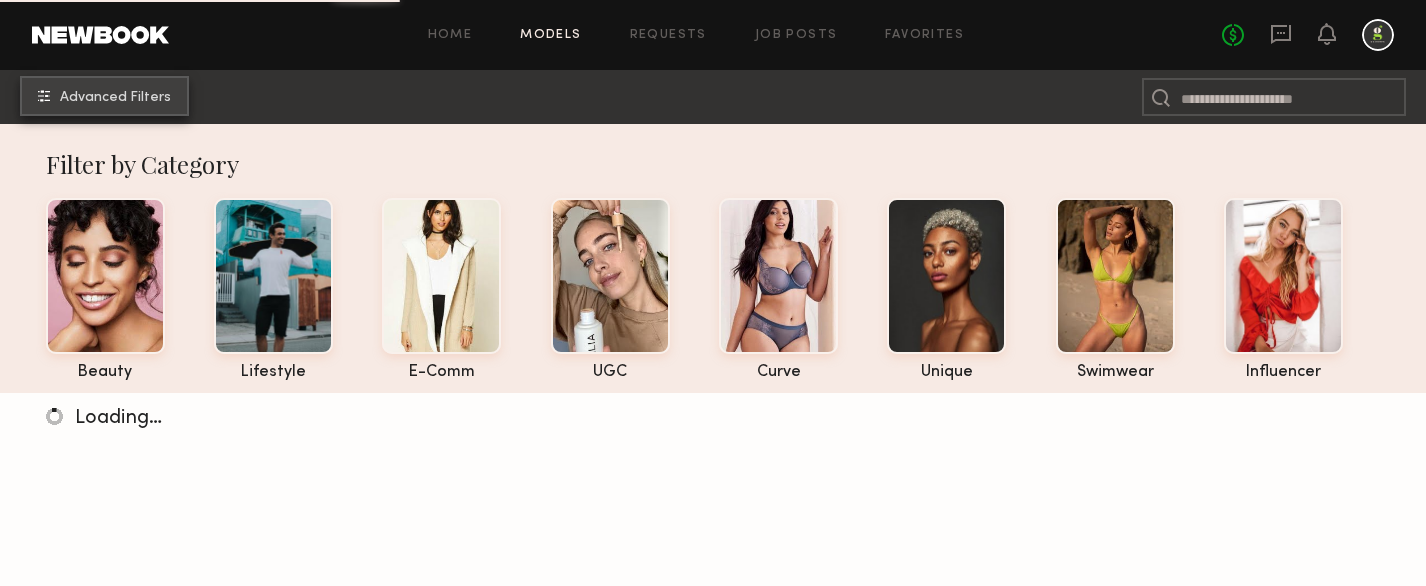 click on "Advanced Filters" 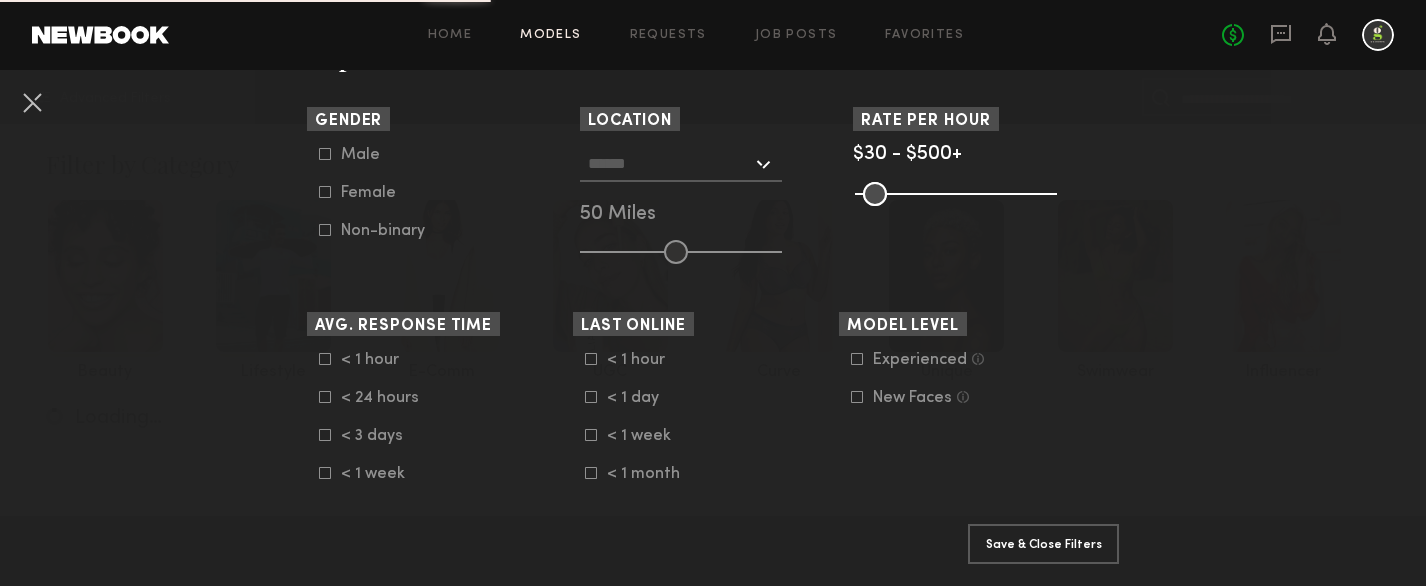 scroll, scrollTop: 400, scrollLeft: 0, axis: vertical 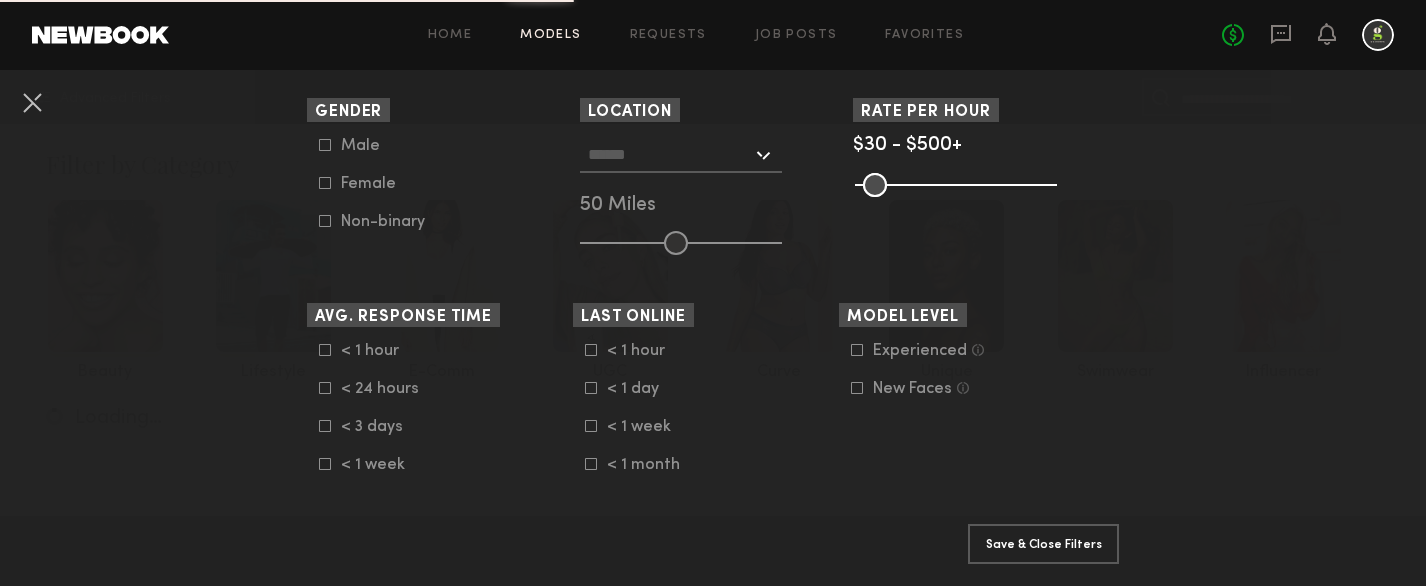 click 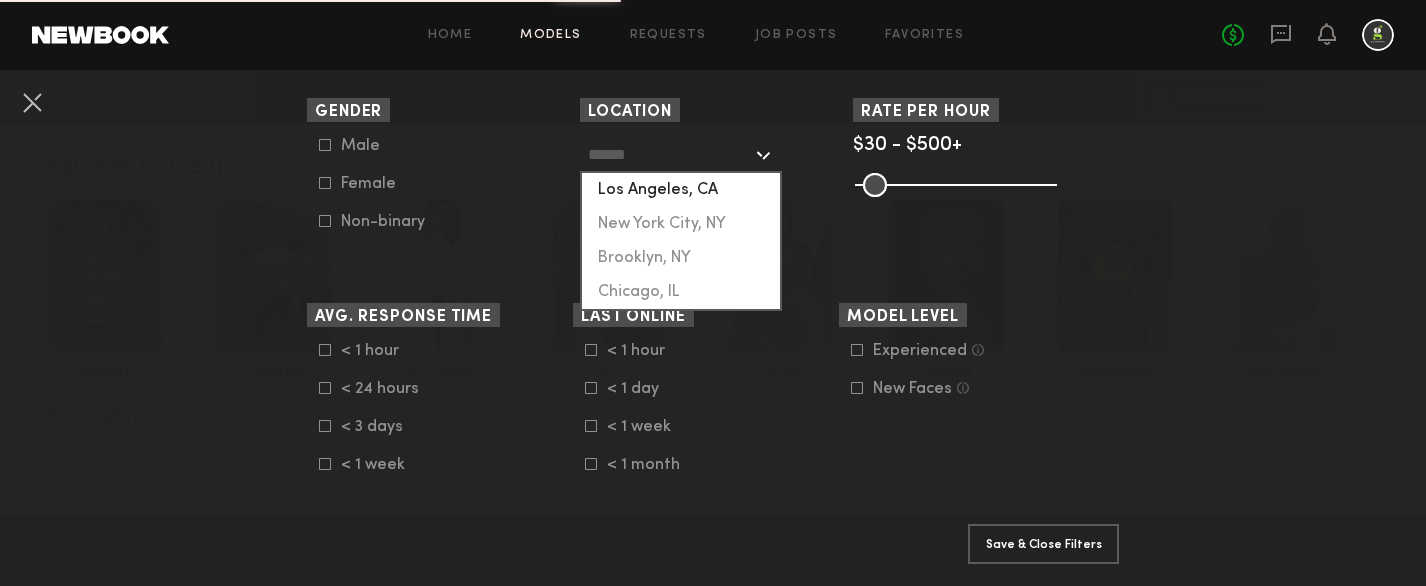 click on "Los Angeles, CA" 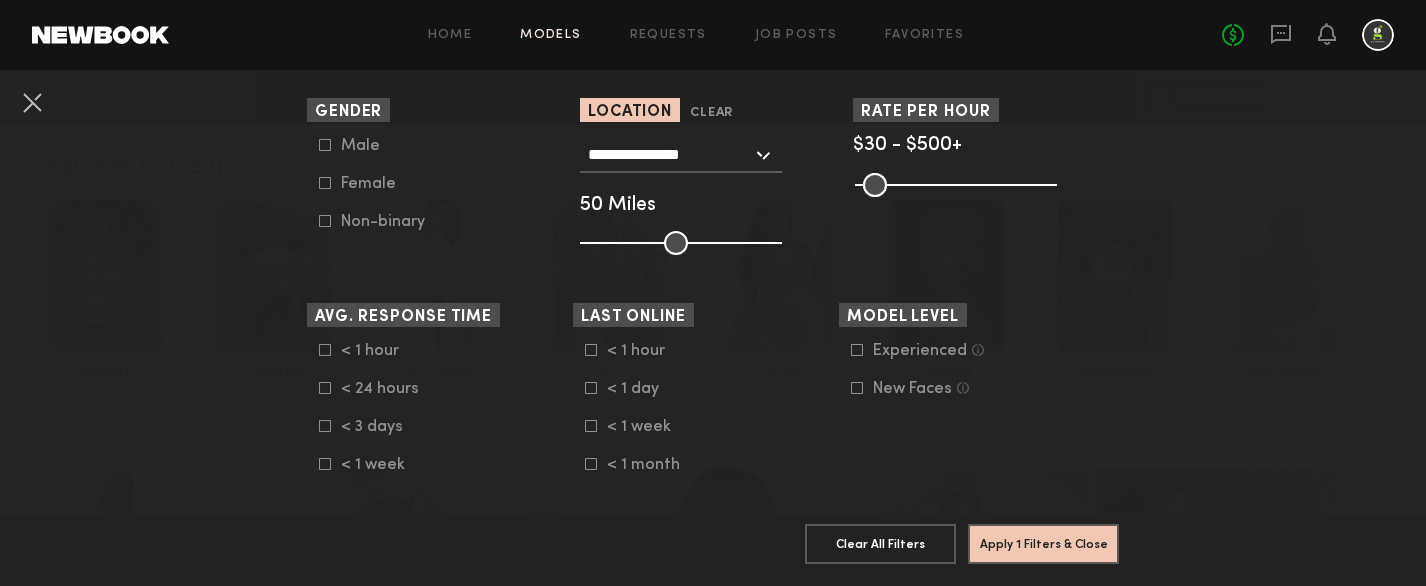 click on "Female" 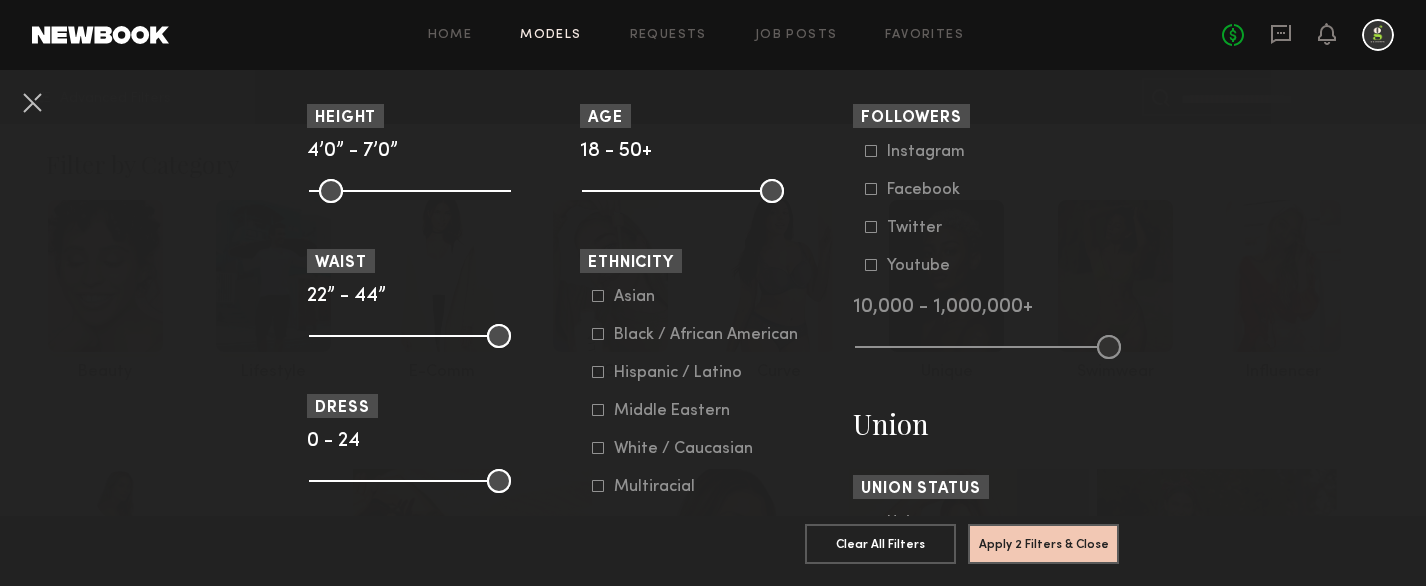 scroll, scrollTop: 933, scrollLeft: 0, axis: vertical 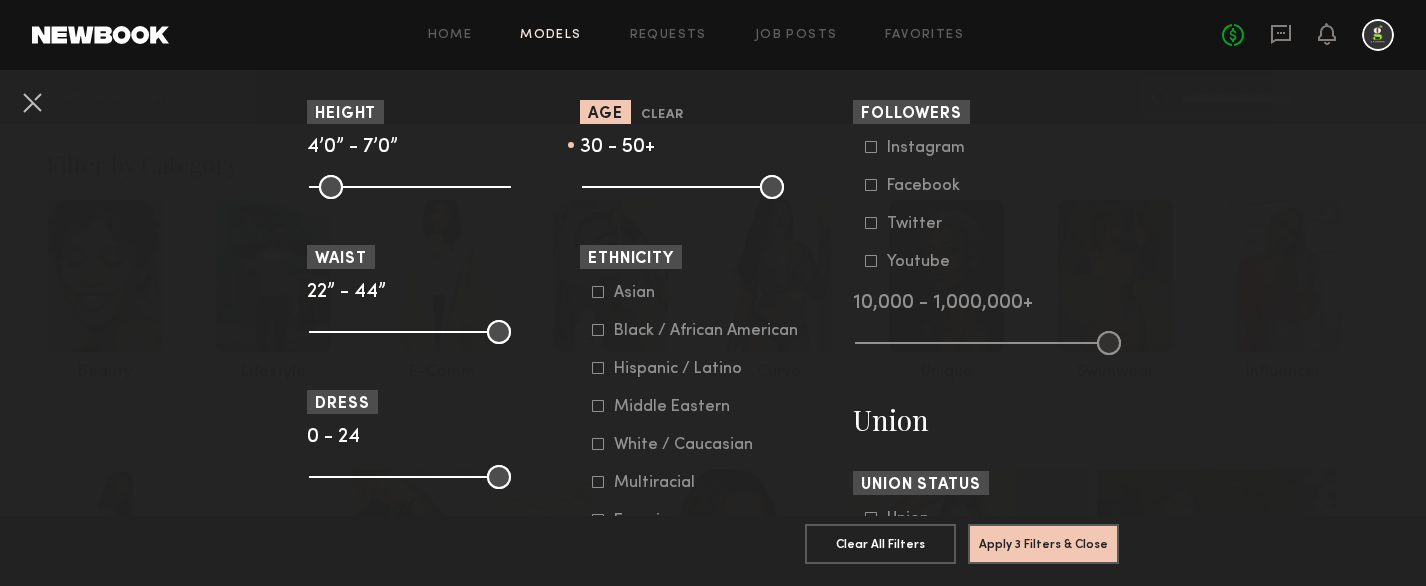 drag, startPoint x: 600, startPoint y: 191, endPoint x: 660, endPoint y: 192, distance: 60.00833 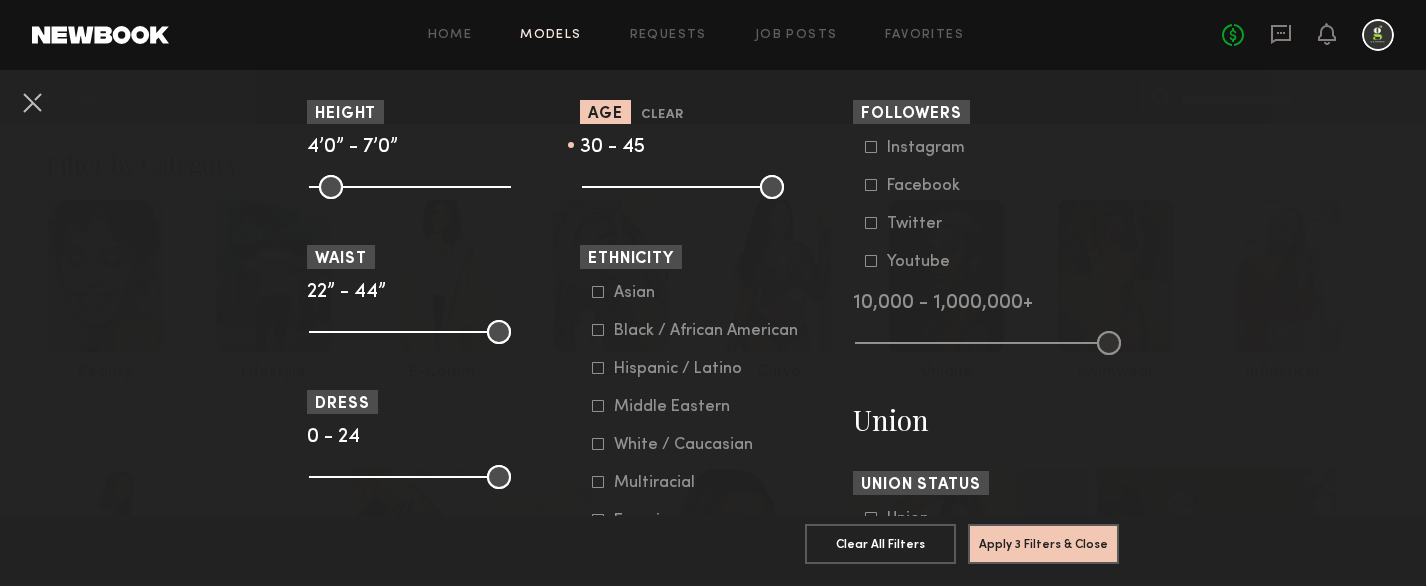 drag, startPoint x: 780, startPoint y: 189, endPoint x: 741, endPoint y: 189, distance: 39 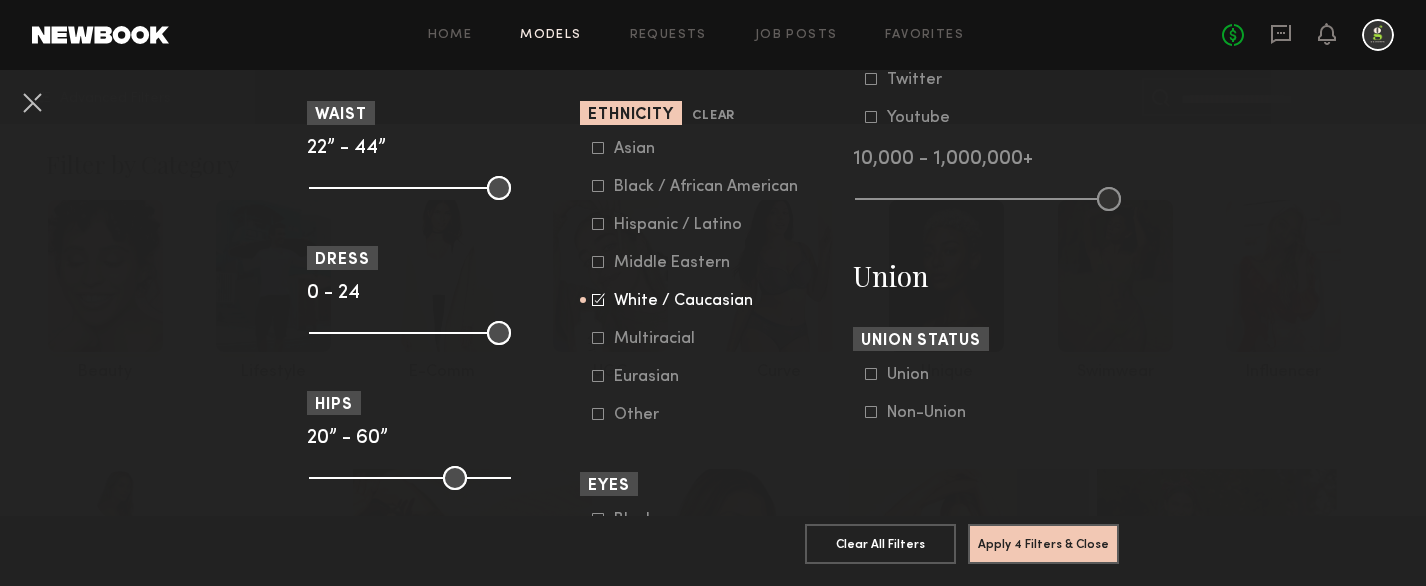 scroll, scrollTop: 1075, scrollLeft: 0, axis: vertical 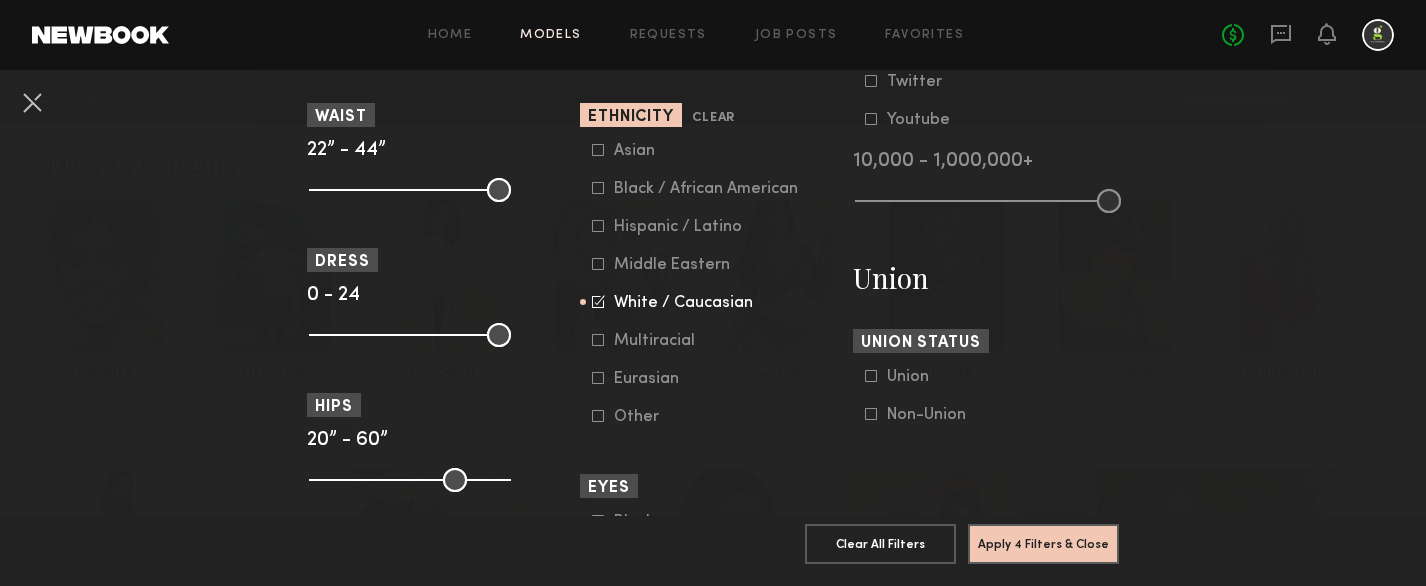 click 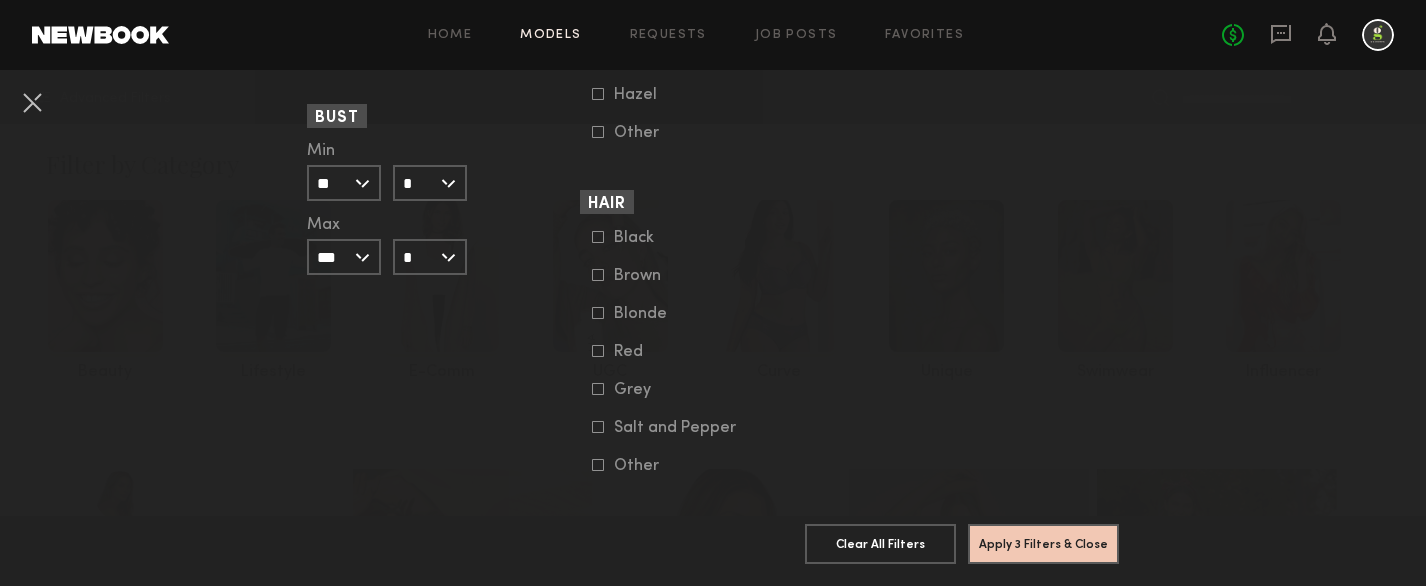 scroll, scrollTop: 1655, scrollLeft: 0, axis: vertical 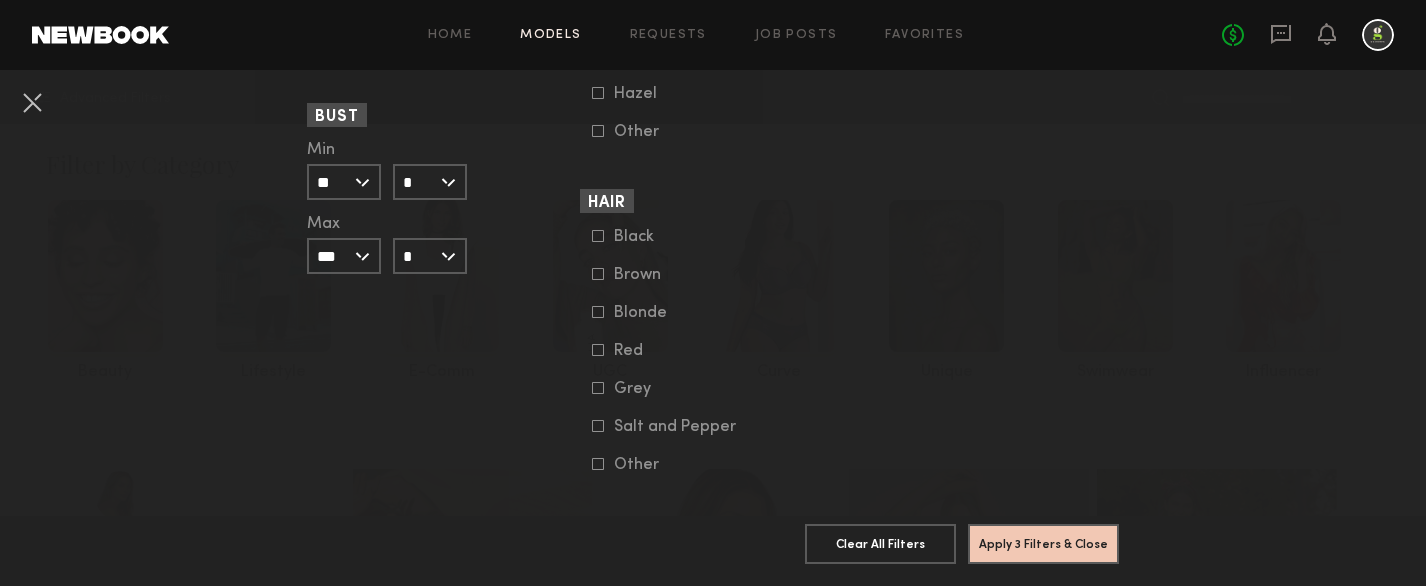 click on "Blonde" 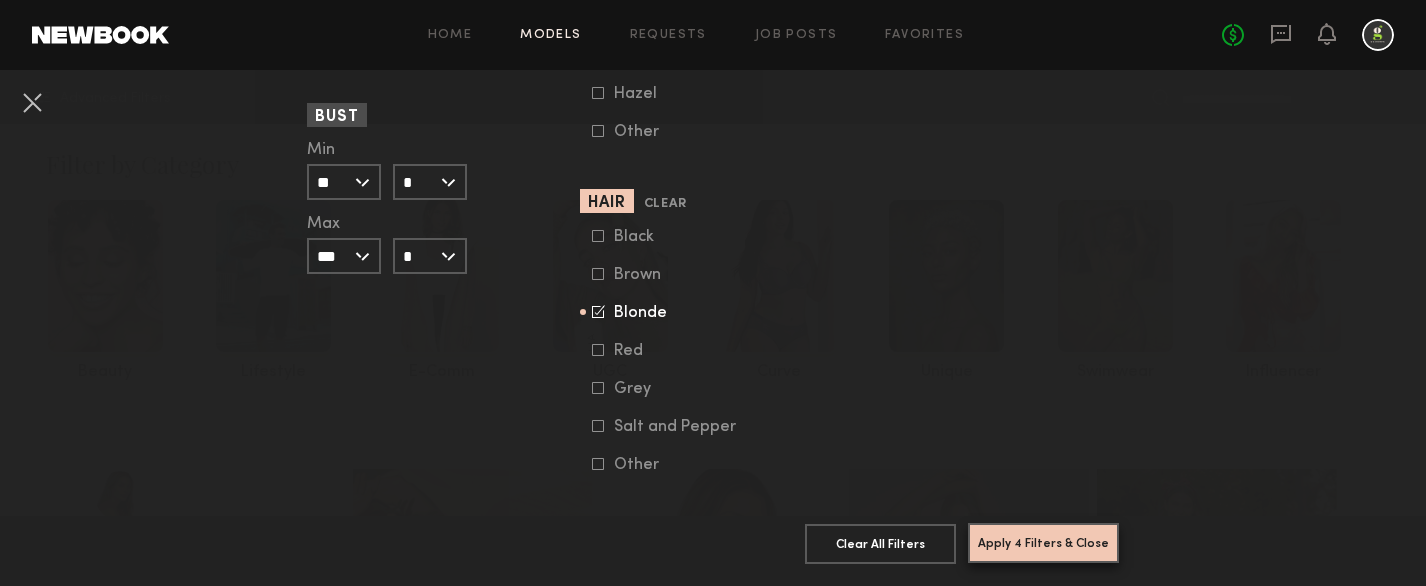 click on "Apply 4 Filters & Close" 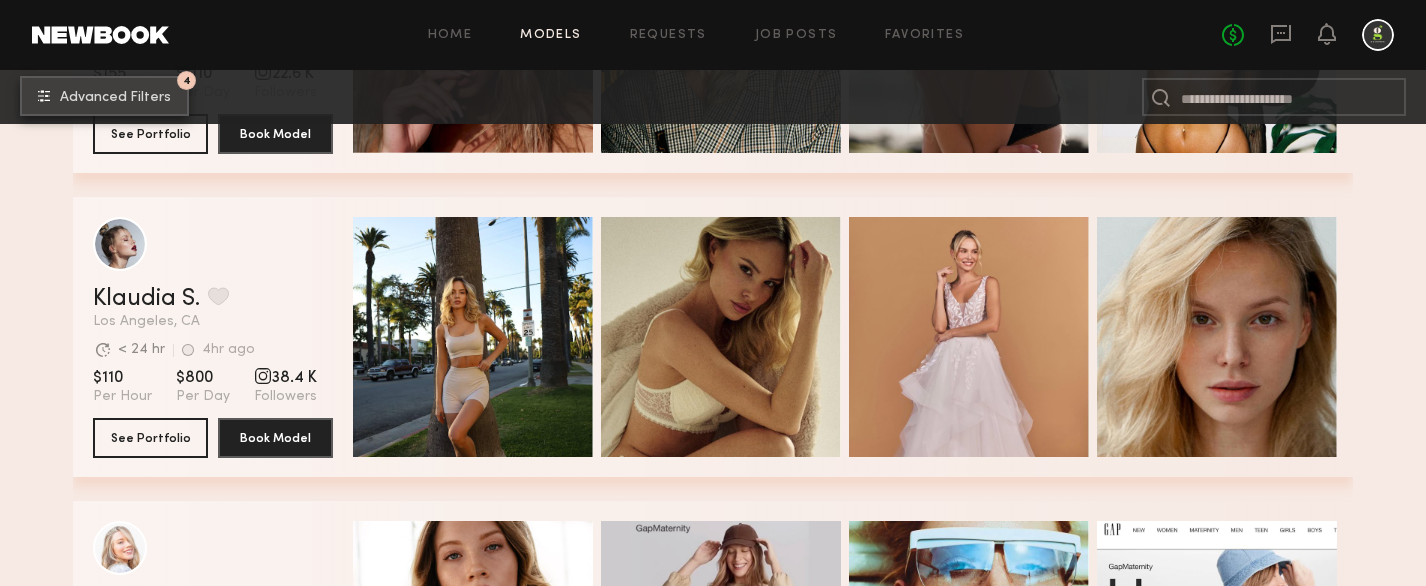 scroll, scrollTop: 1181, scrollLeft: 0, axis: vertical 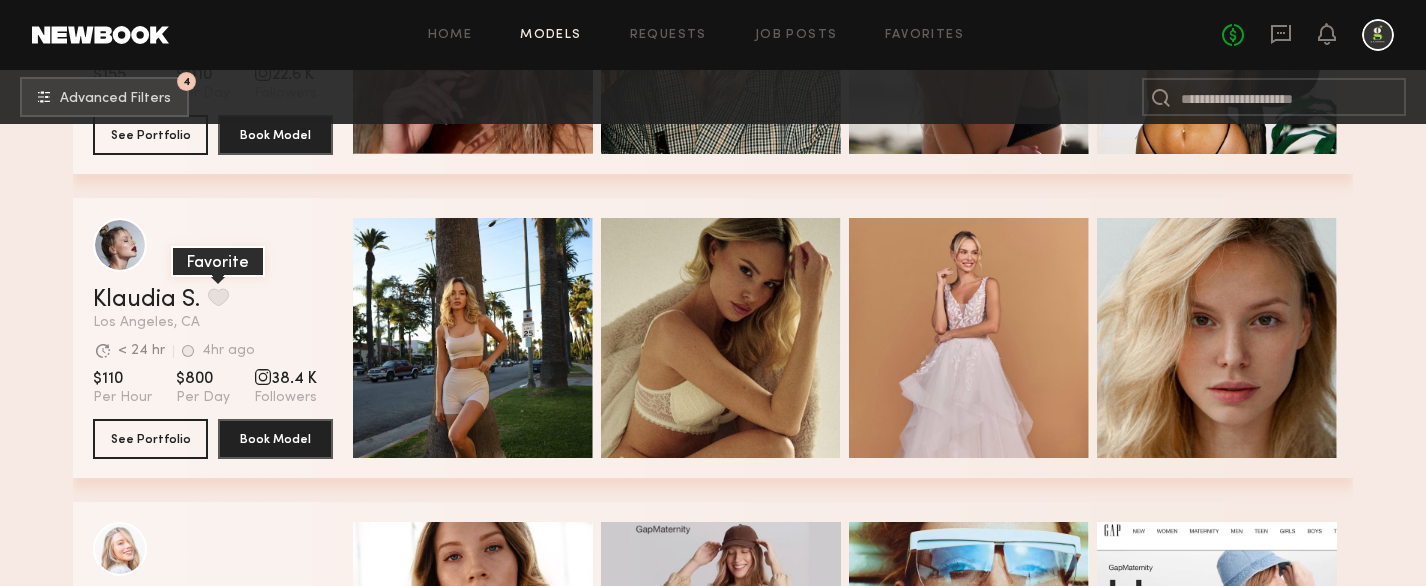 click 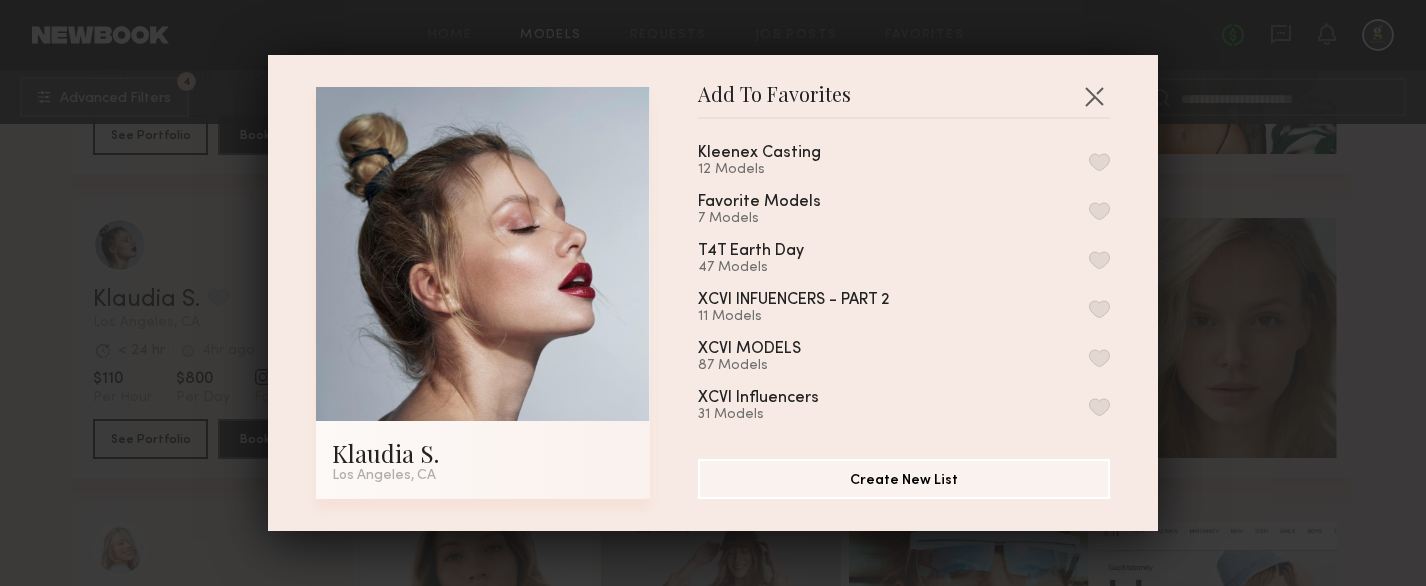 scroll, scrollTop: 203, scrollLeft: 0, axis: vertical 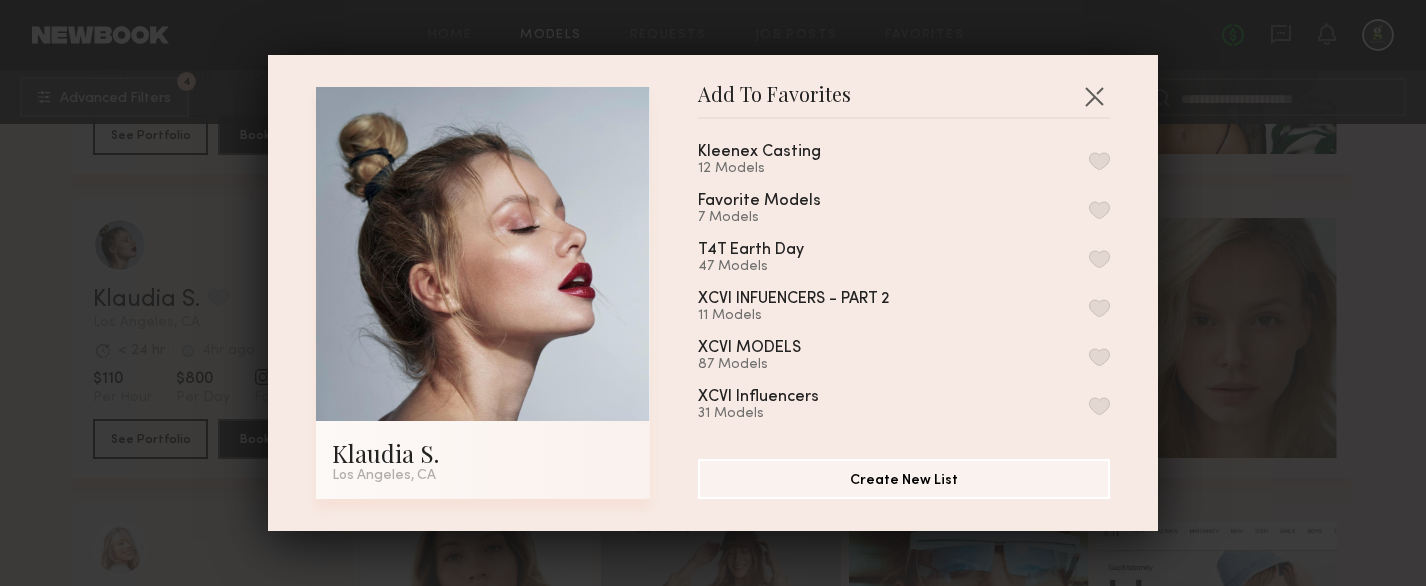 click at bounding box center [1099, 357] 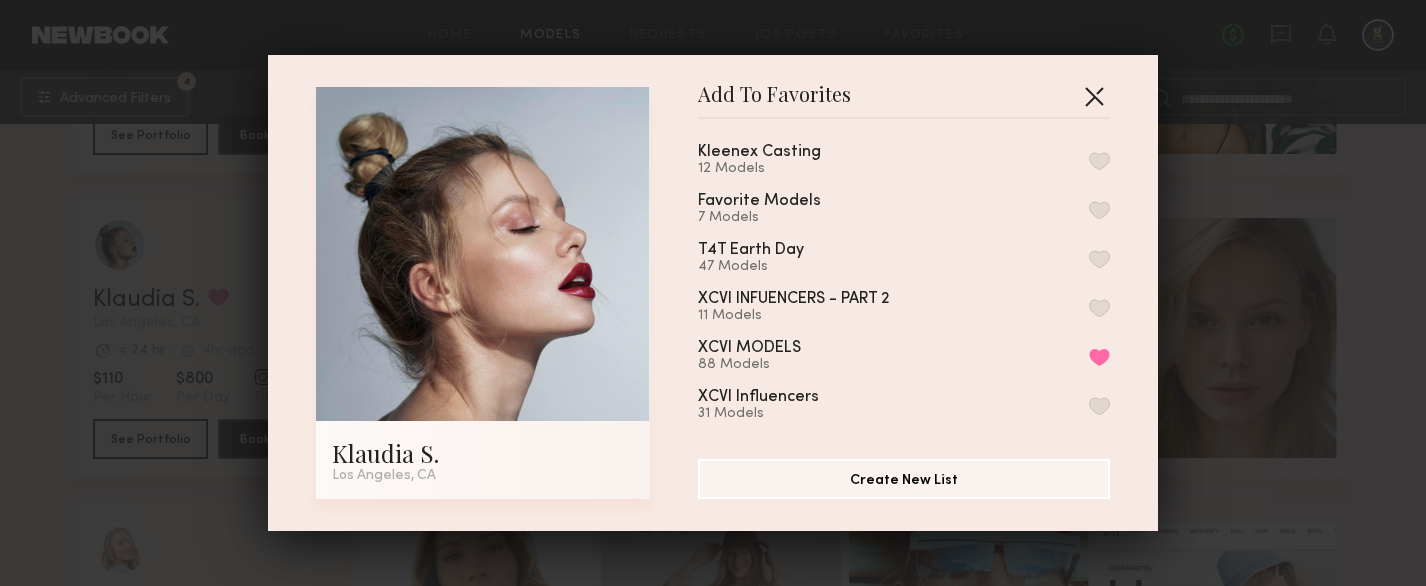 click at bounding box center [1094, 96] 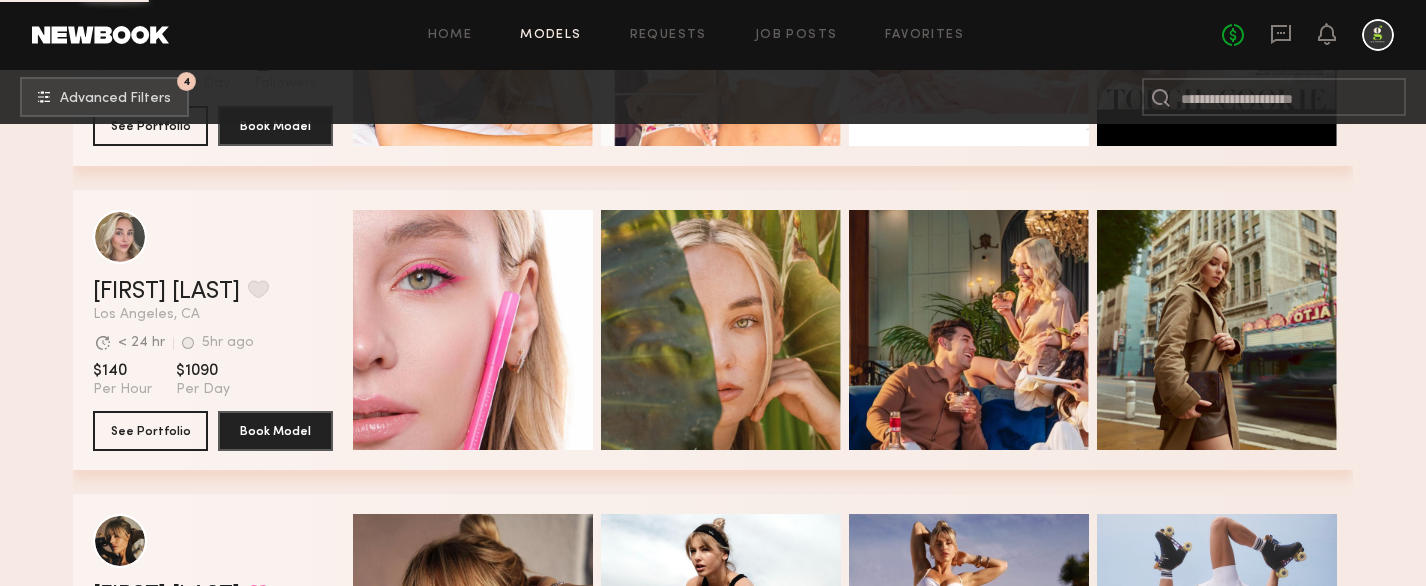 scroll, scrollTop: 13961, scrollLeft: 0, axis: vertical 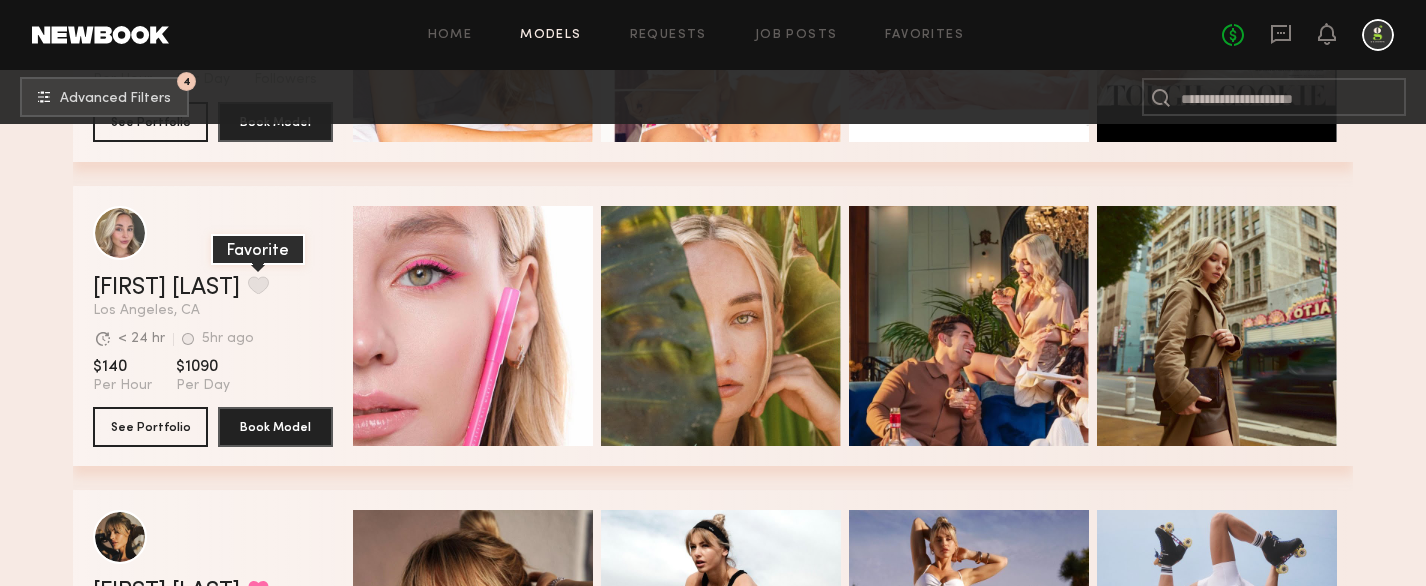 click 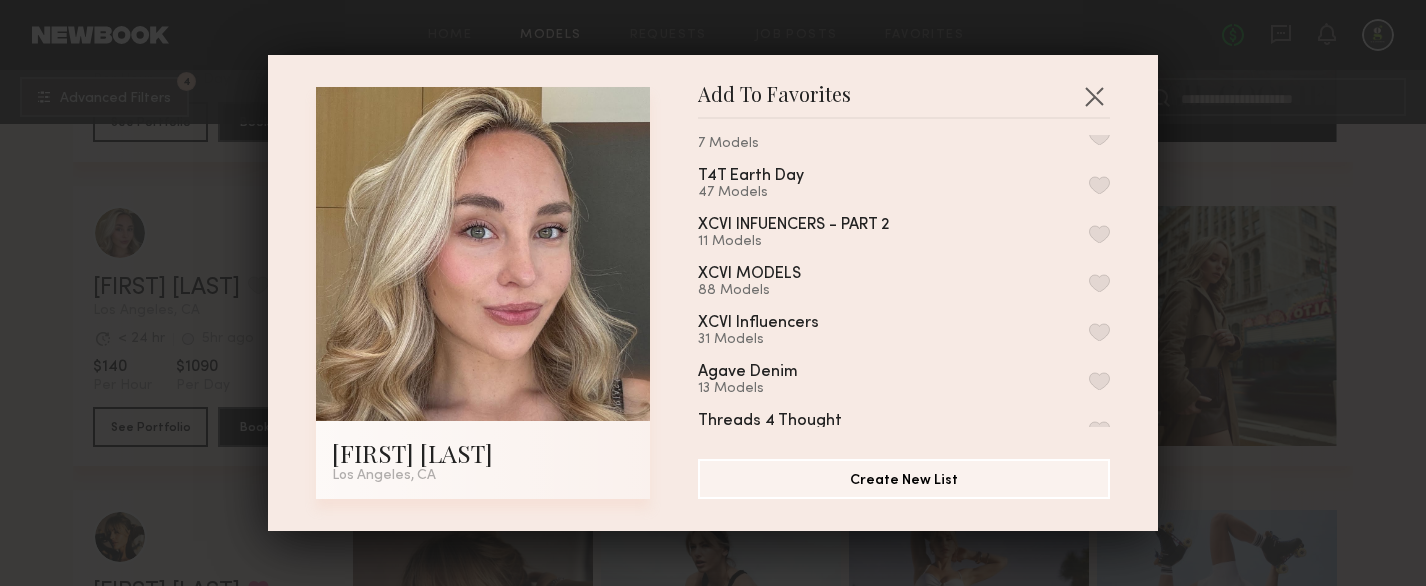 scroll, scrollTop: 279, scrollLeft: 0, axis: vertical 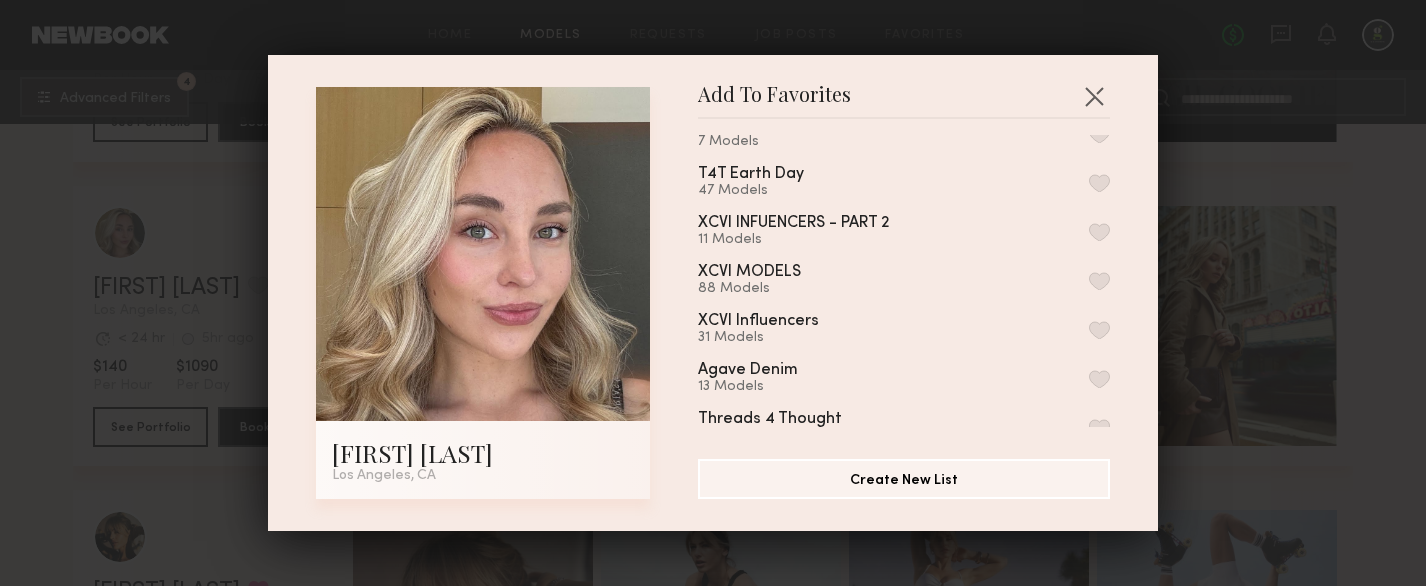 click at bounding box center (1099, 281) 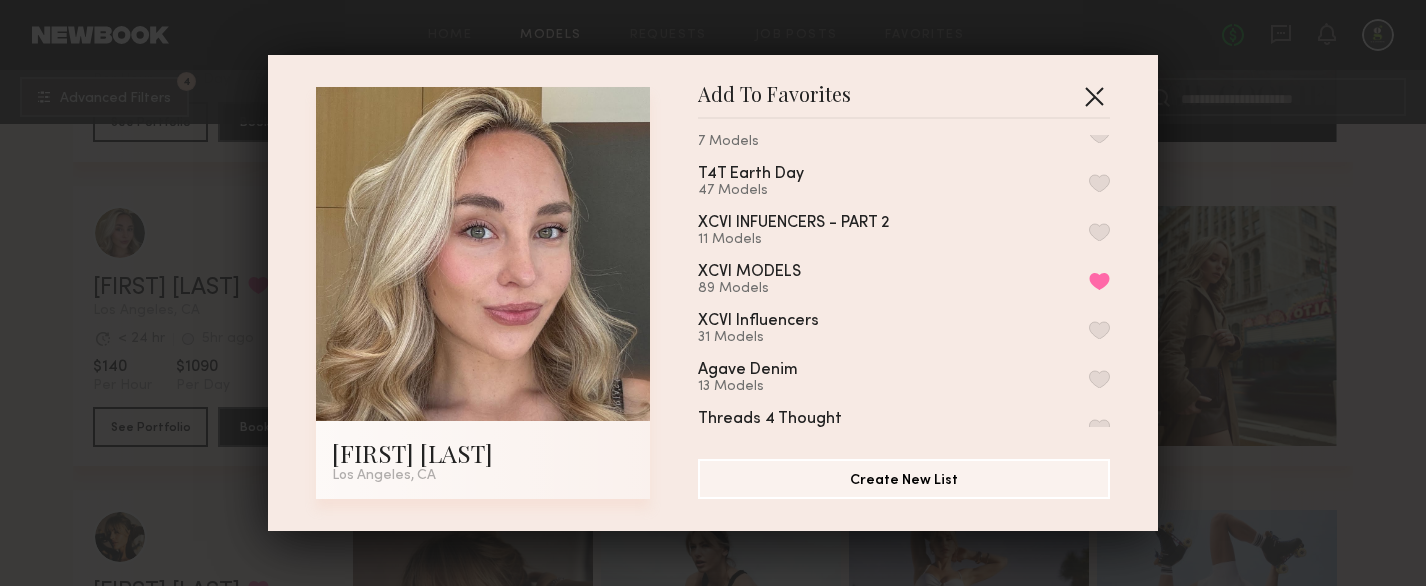 click at bounding box center (1094, 96) 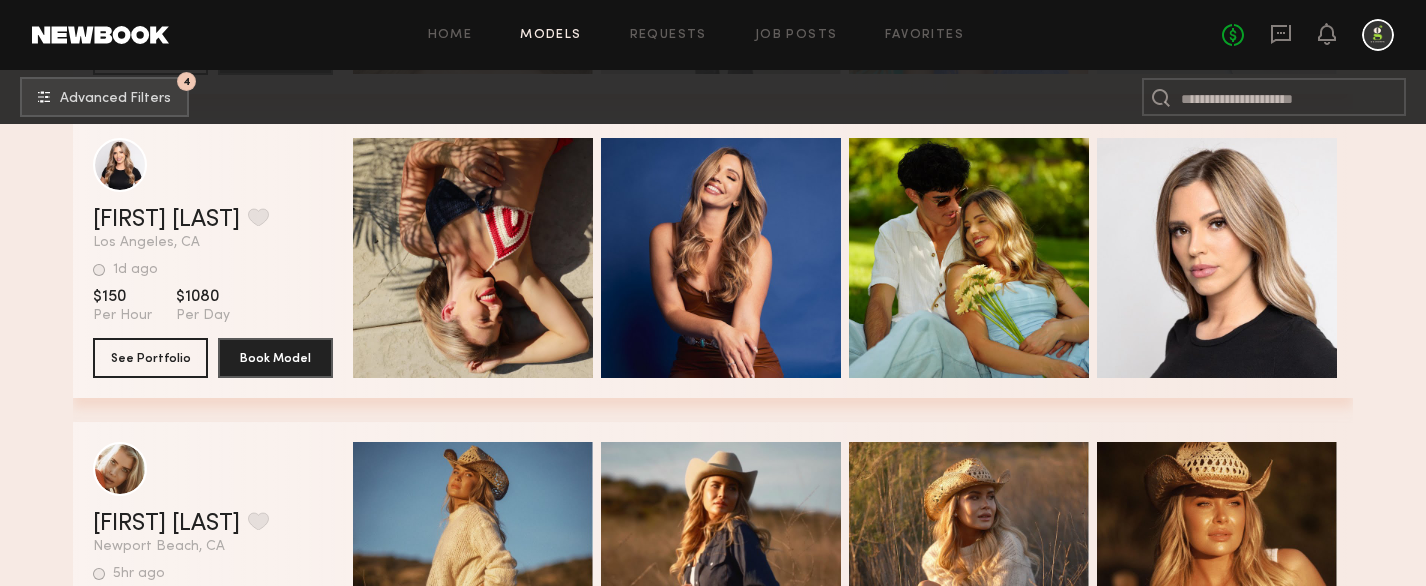 scroll, scrollTop: 15122, scrollLeft: 0, axis: vertical 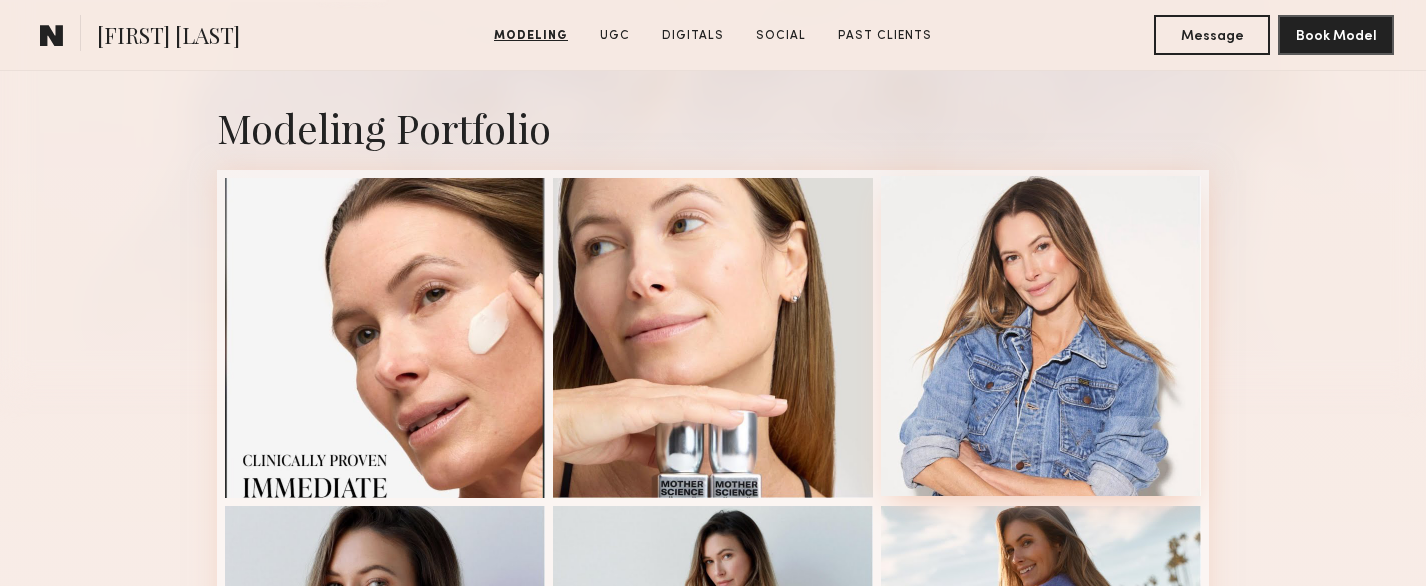 click at bounding box center [1041, 336] 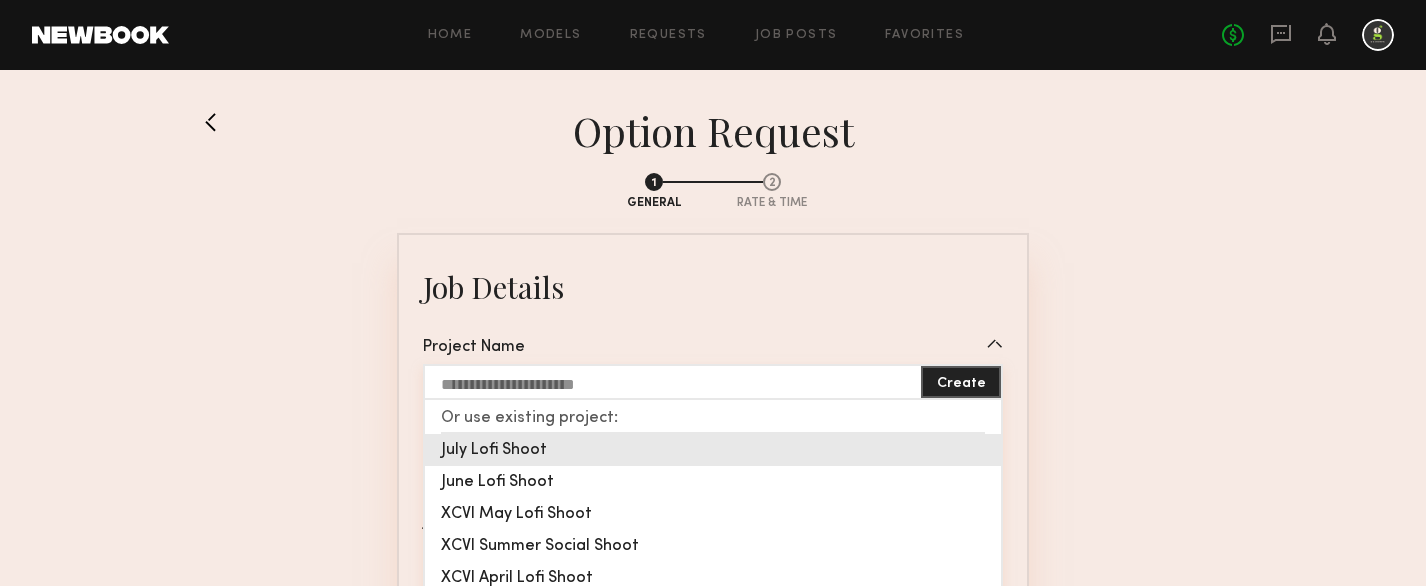 scroll, scrollTop: 0, scrollLeft: 0, axis: both 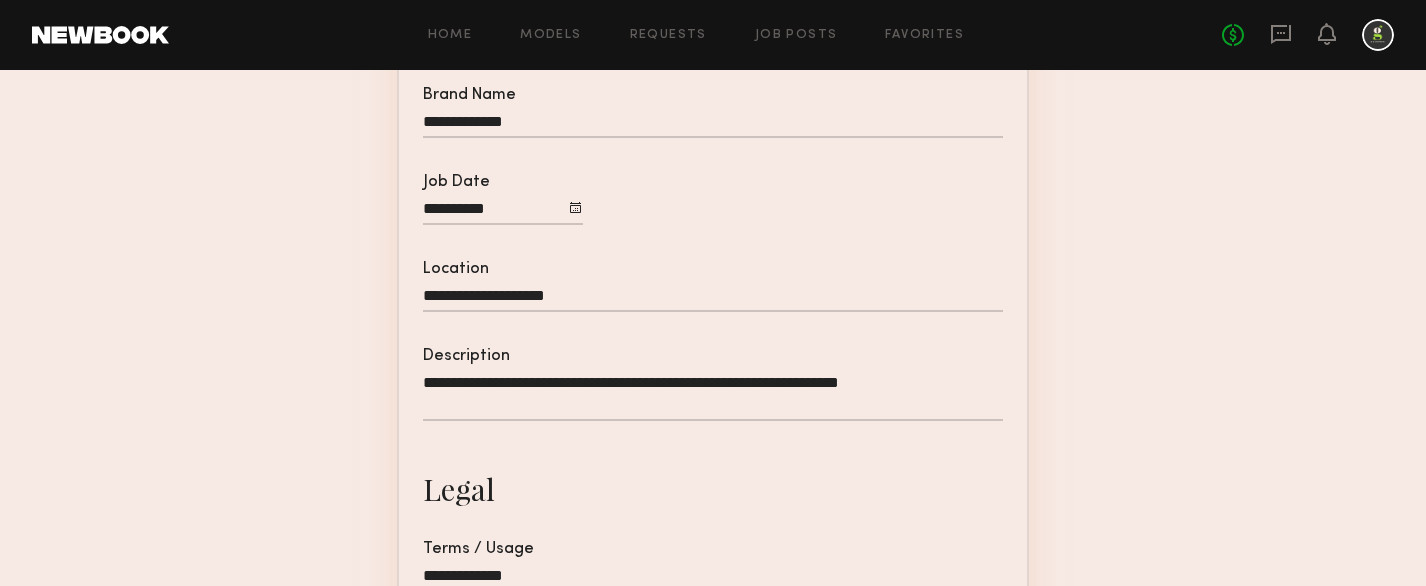 click 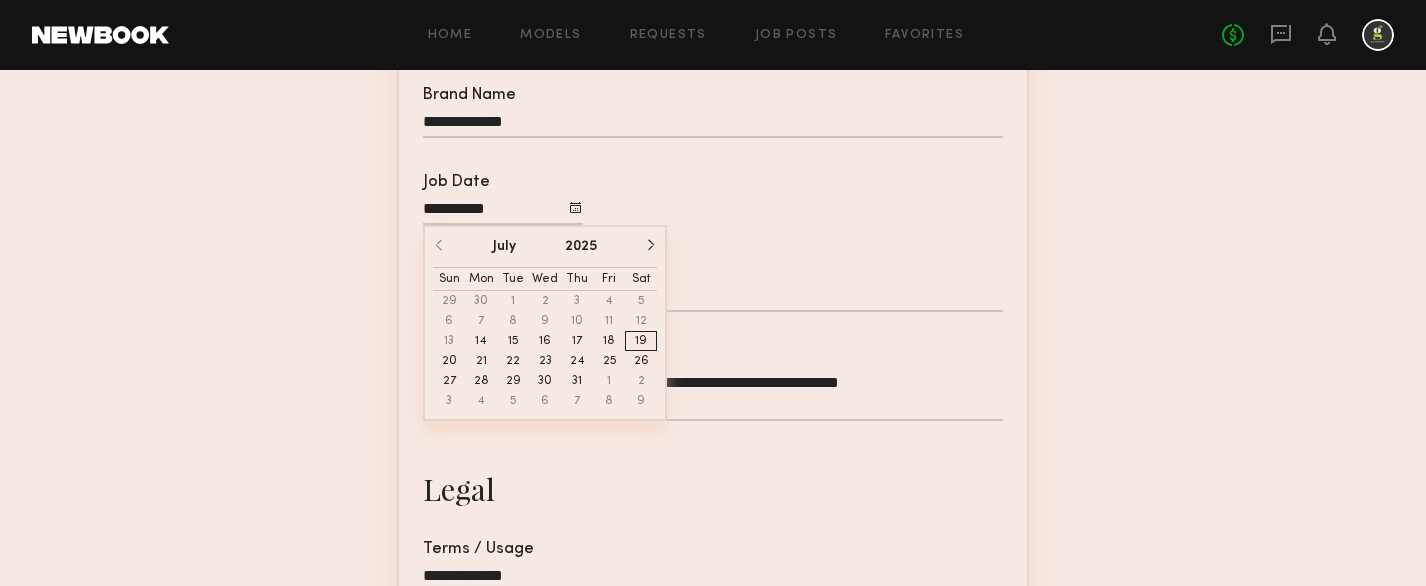 click on "**********" 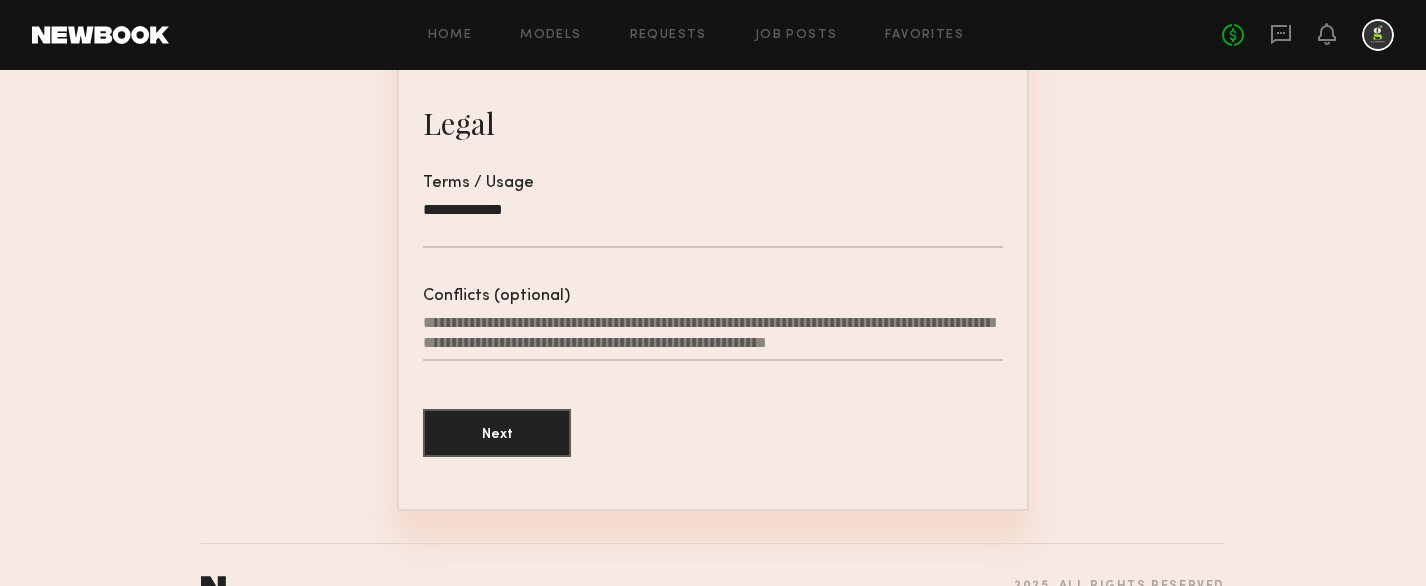 scroll, scrollTop: 710, scrollLeft: 0, axis: vertical 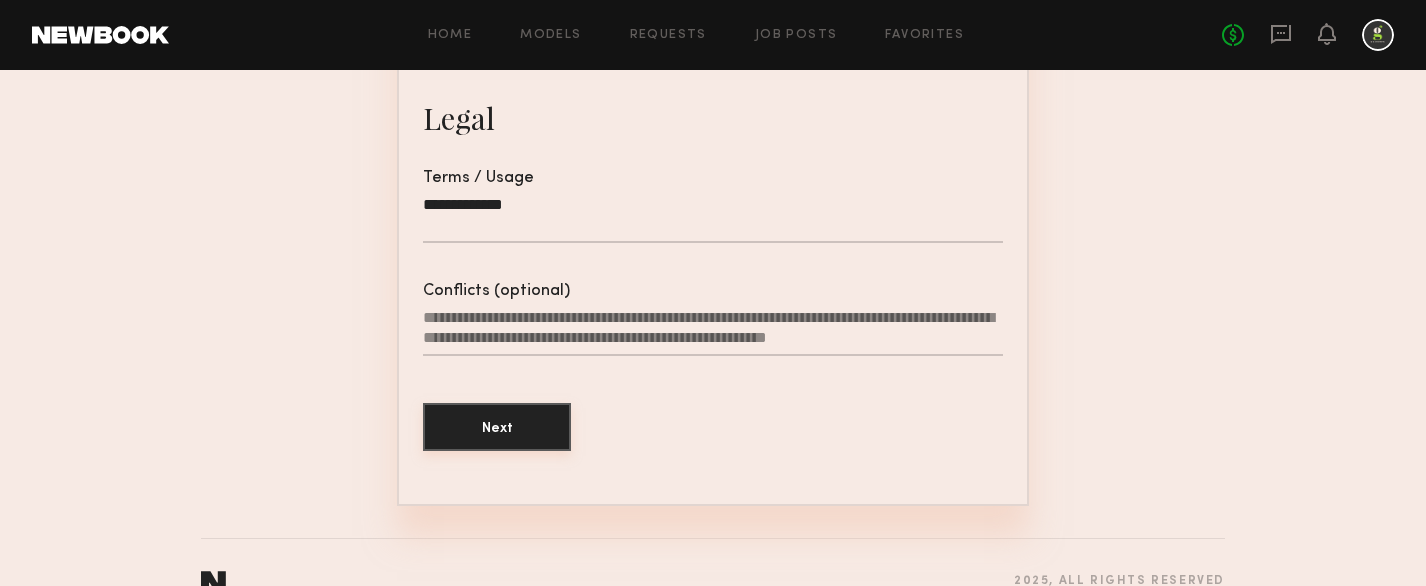 click on "Next" 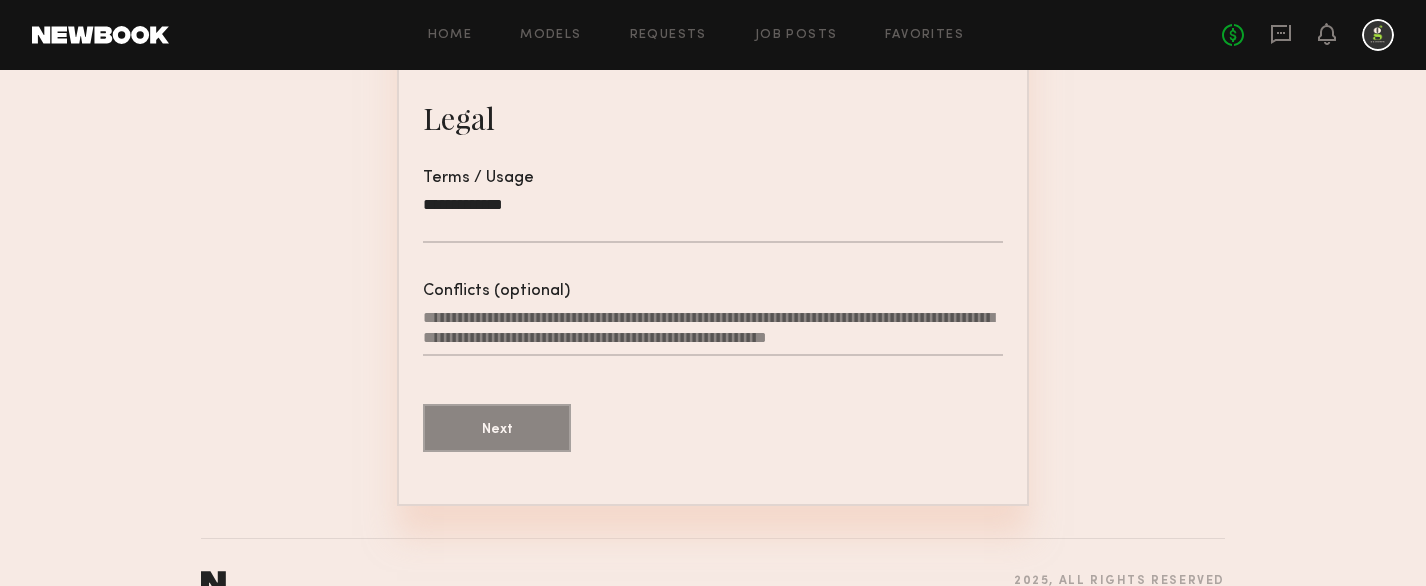 scroll, scrollTop: 0, scrollLeft: 0, axis: both 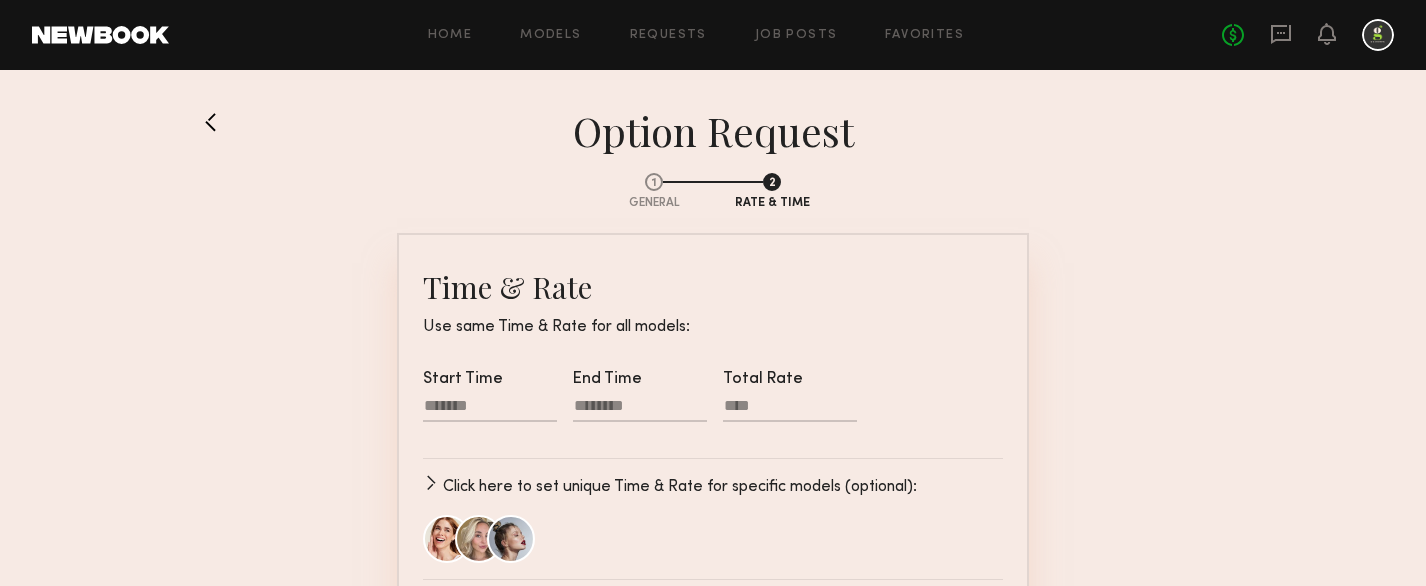 click 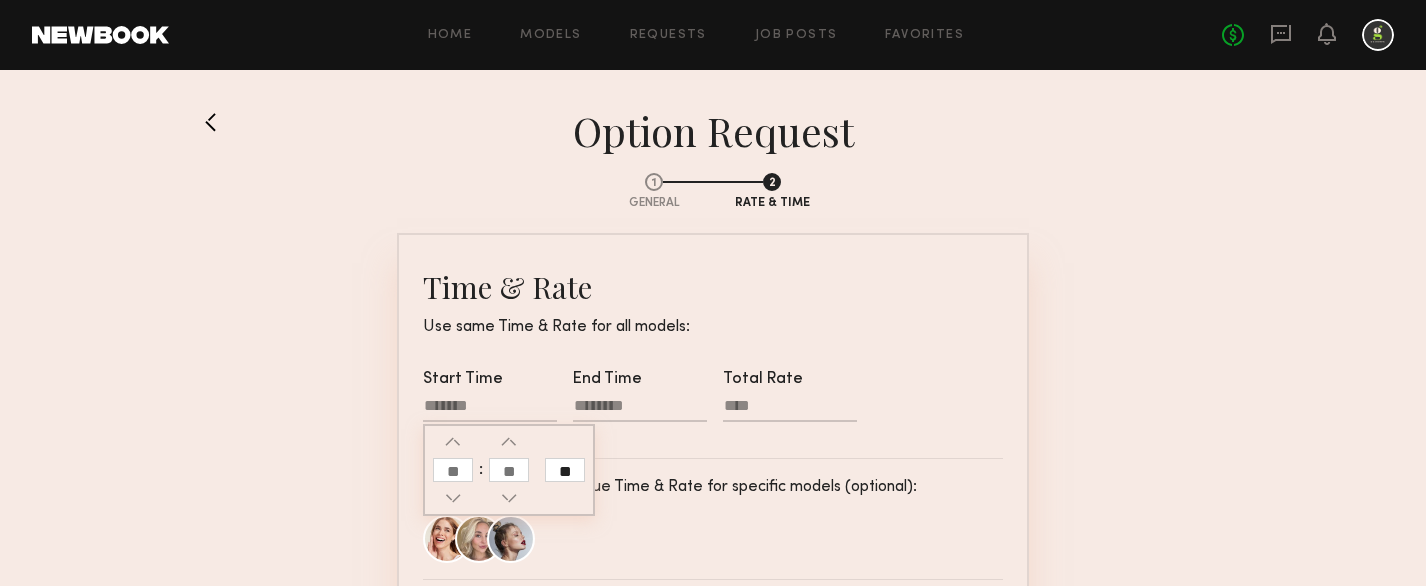 click 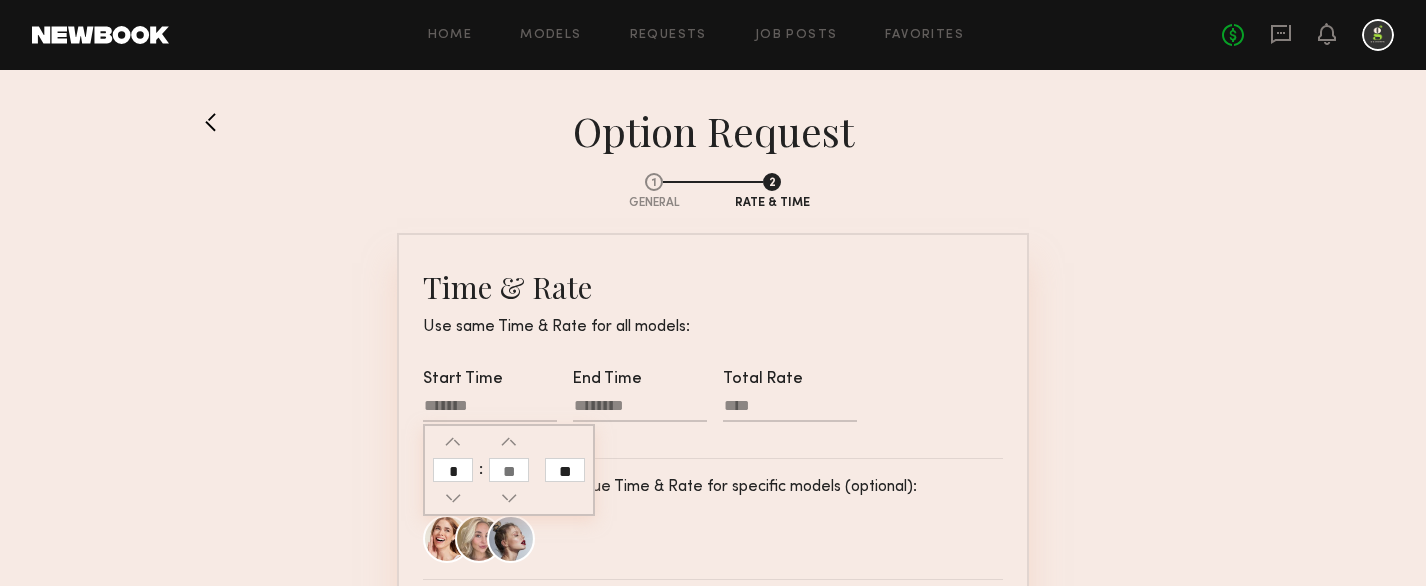 type on "*" 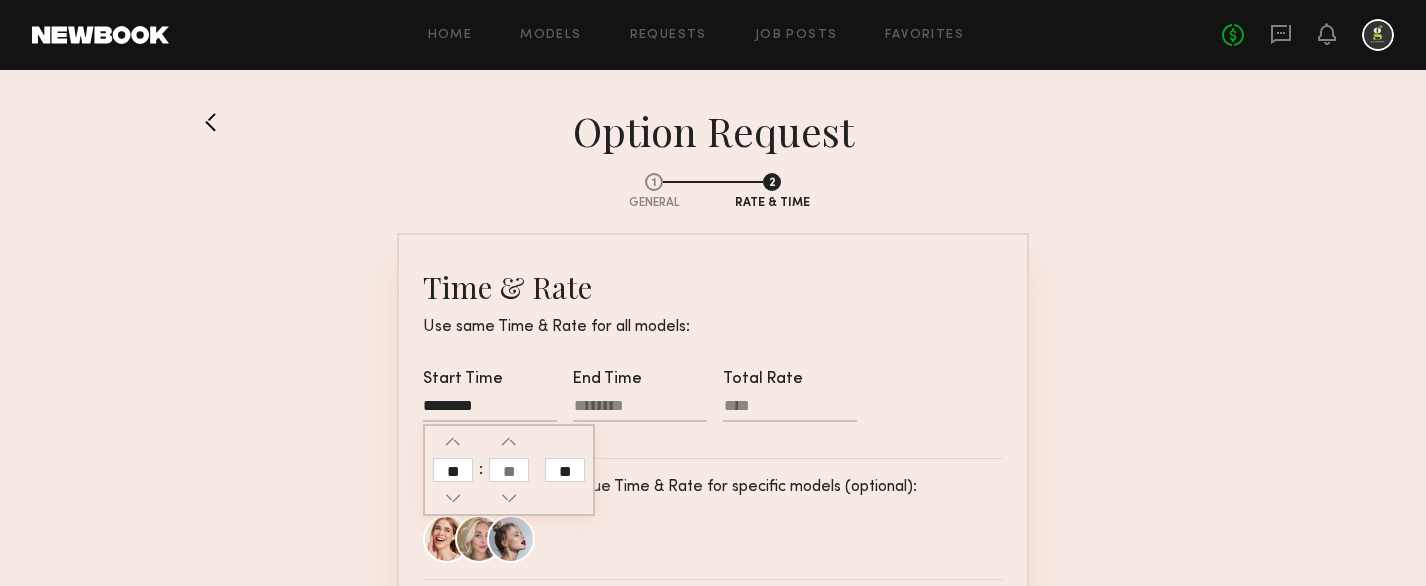 click 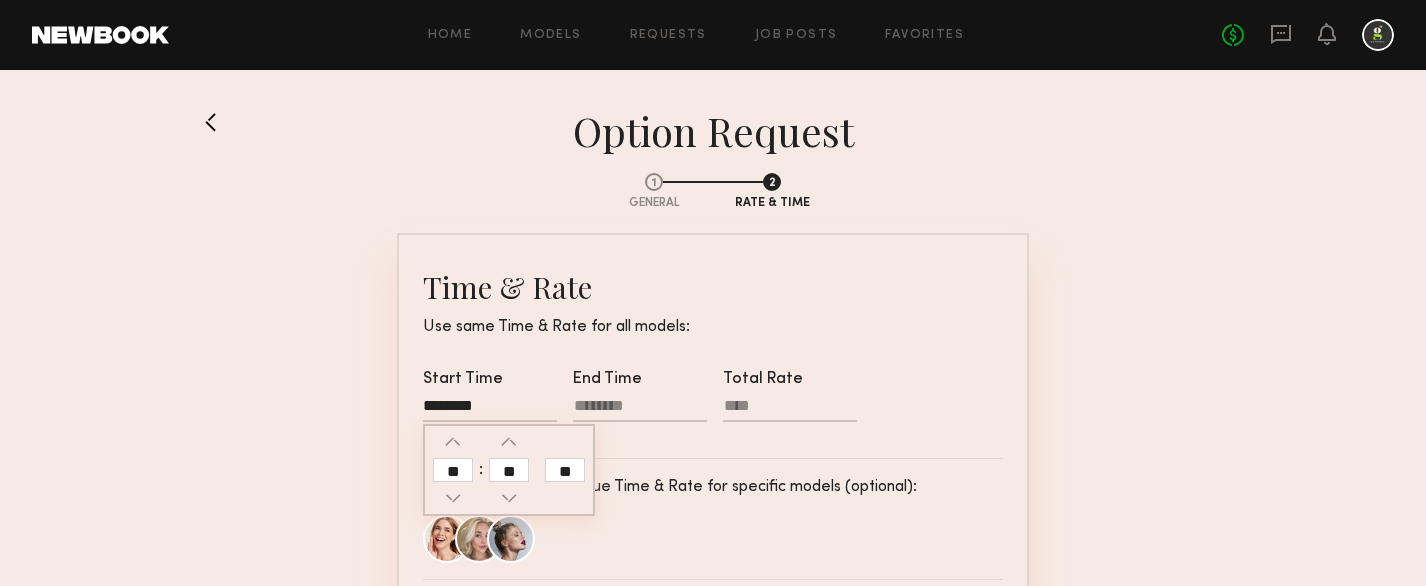 type on "**" 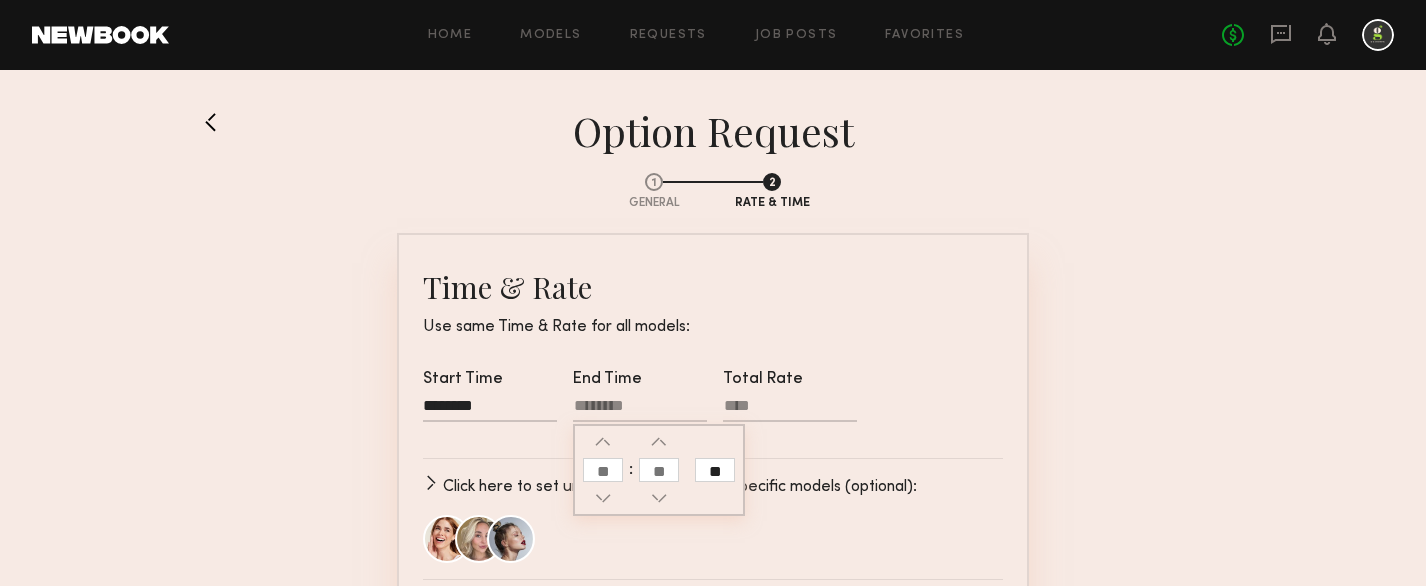 click 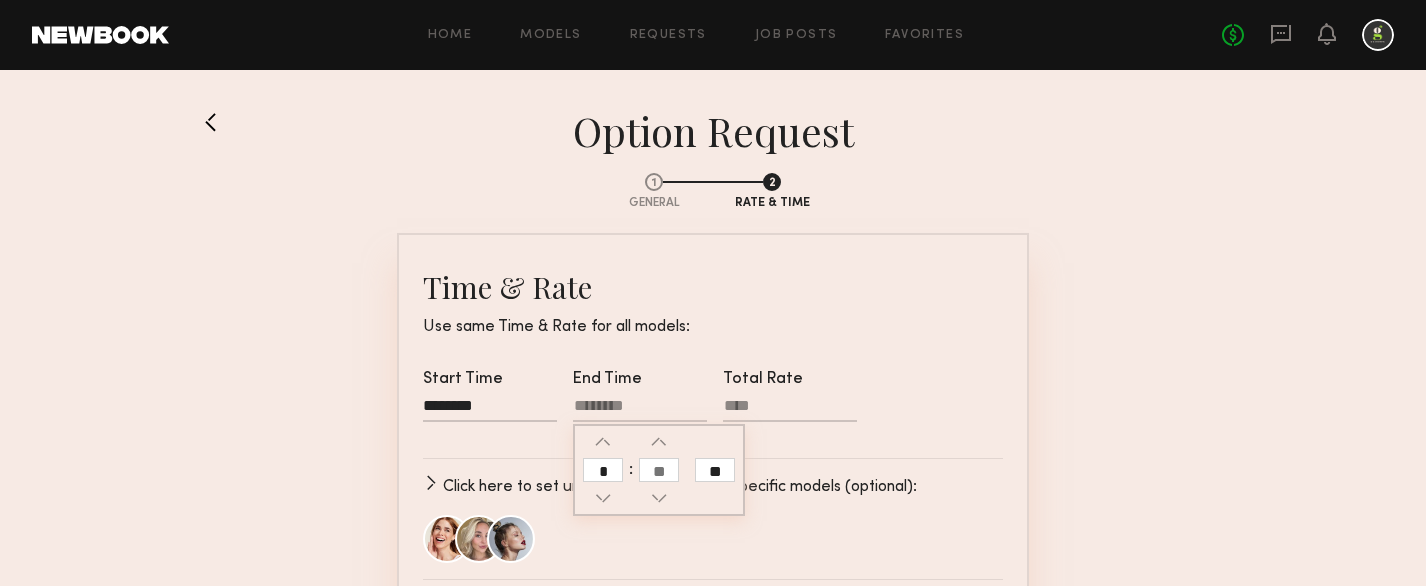 type on "*" 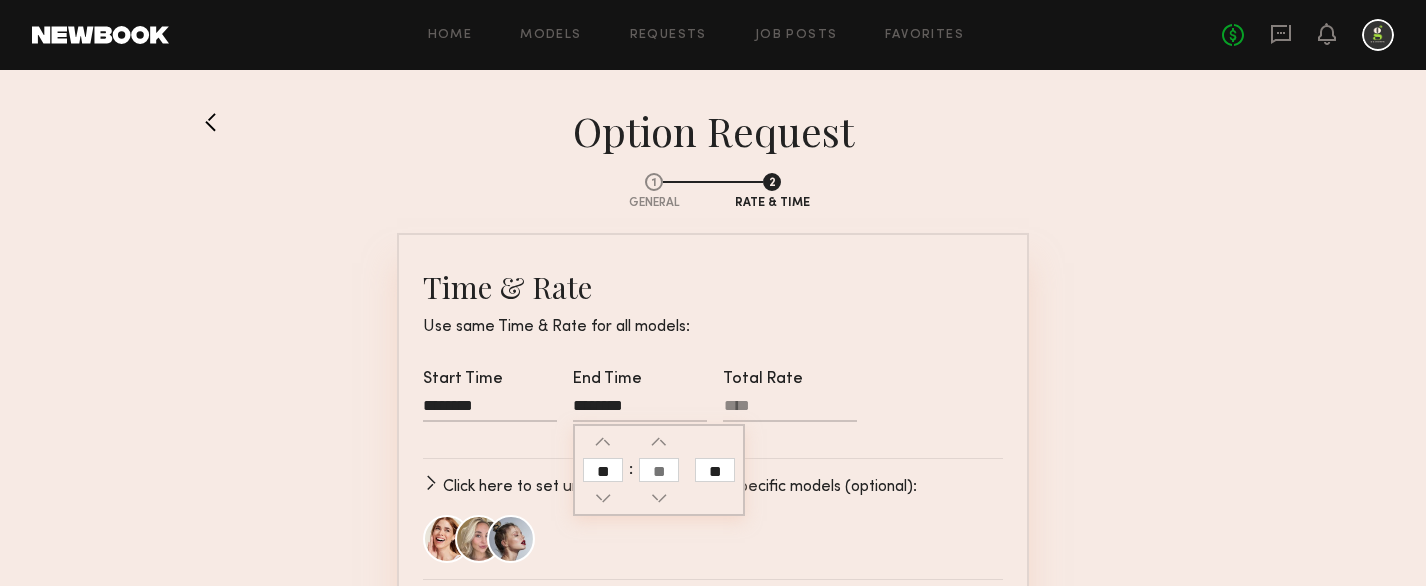 click 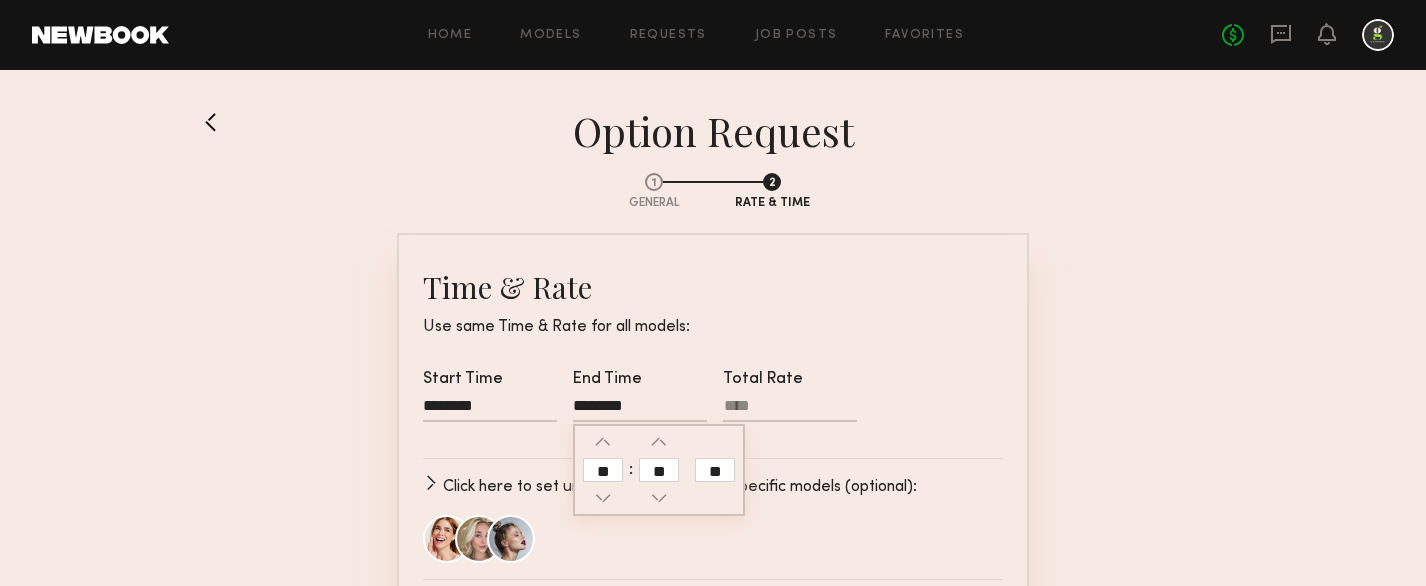click on "**" 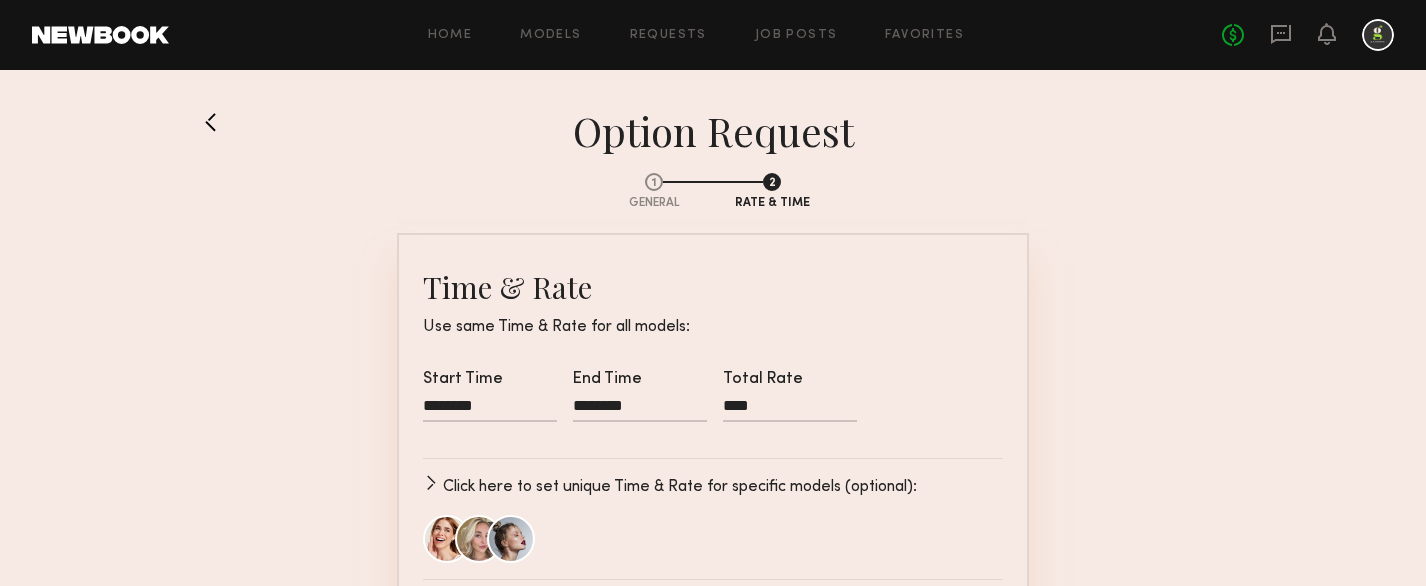 type on "****" 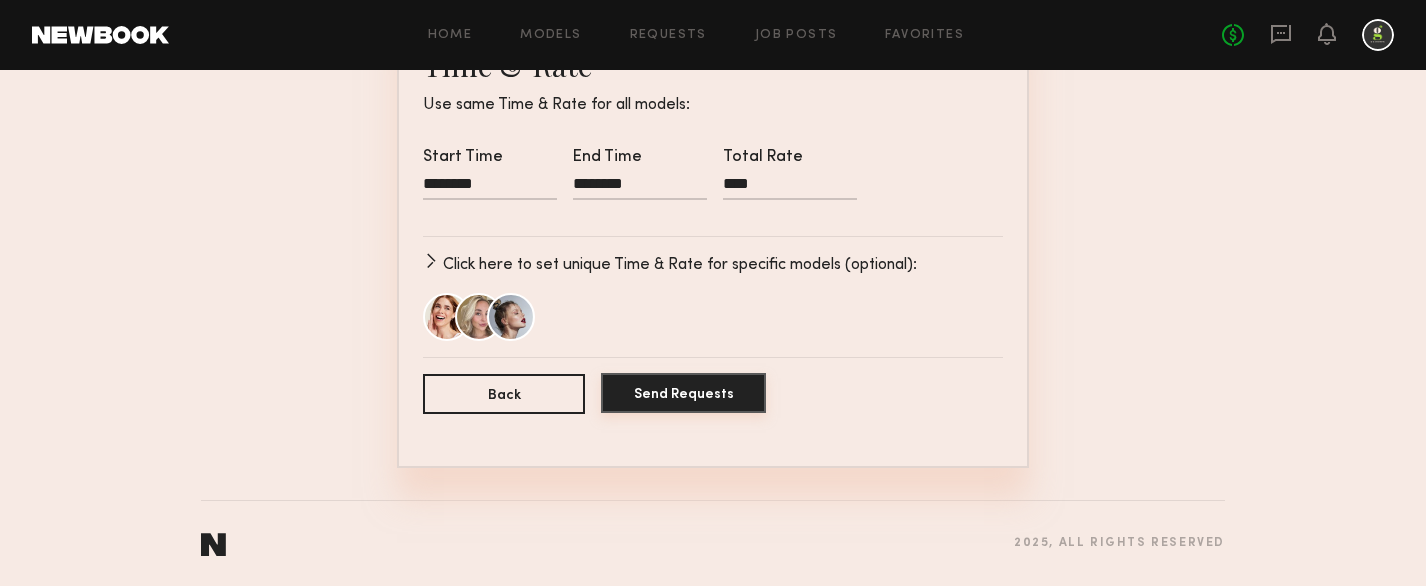 click on "Send Requests" 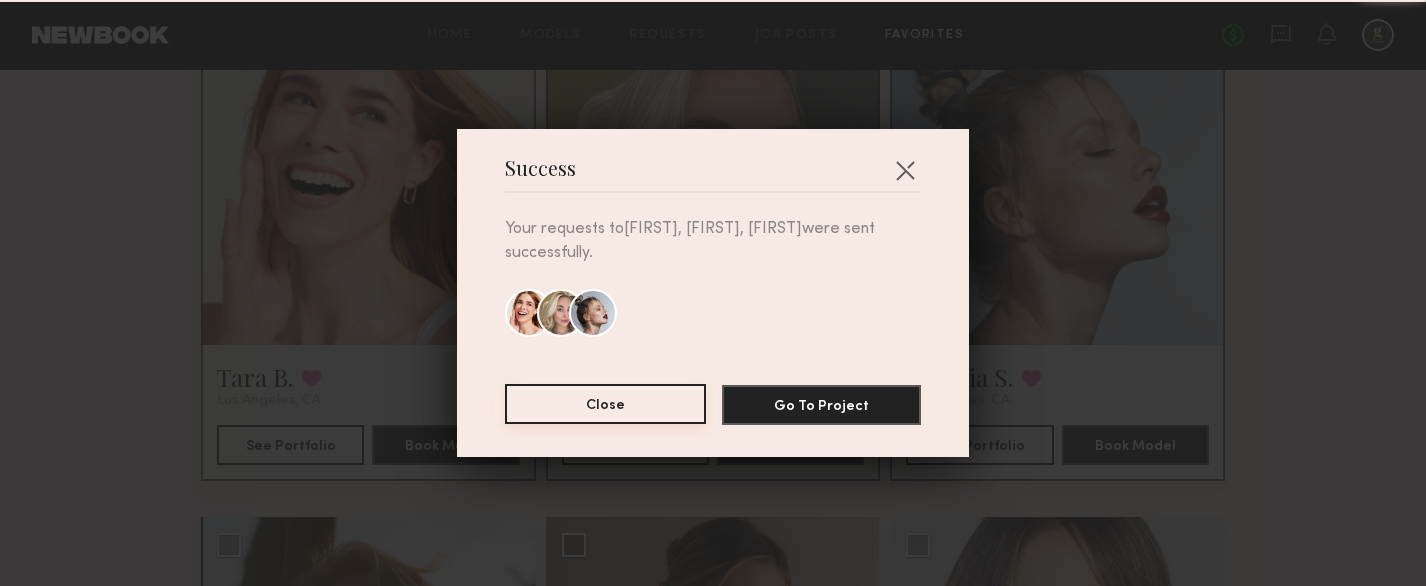 scroll, scrollTop: 0, scrollLeft: 0, axis: both 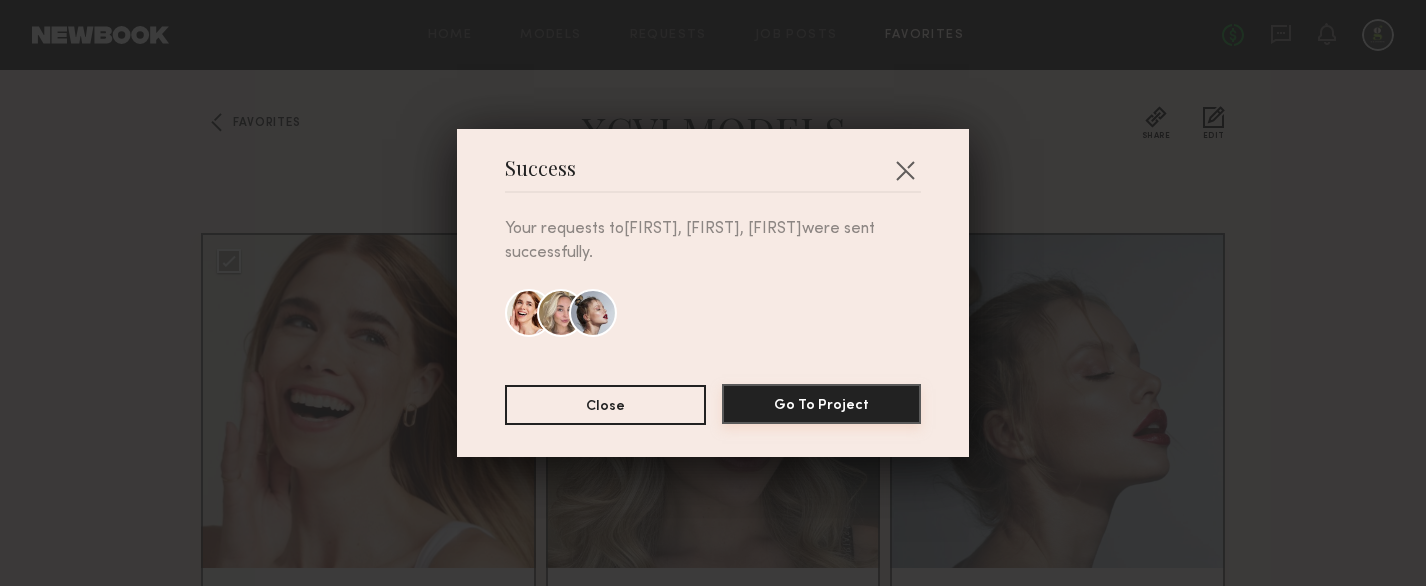 click on "Go To Project" at bounding box center [821, 404] 